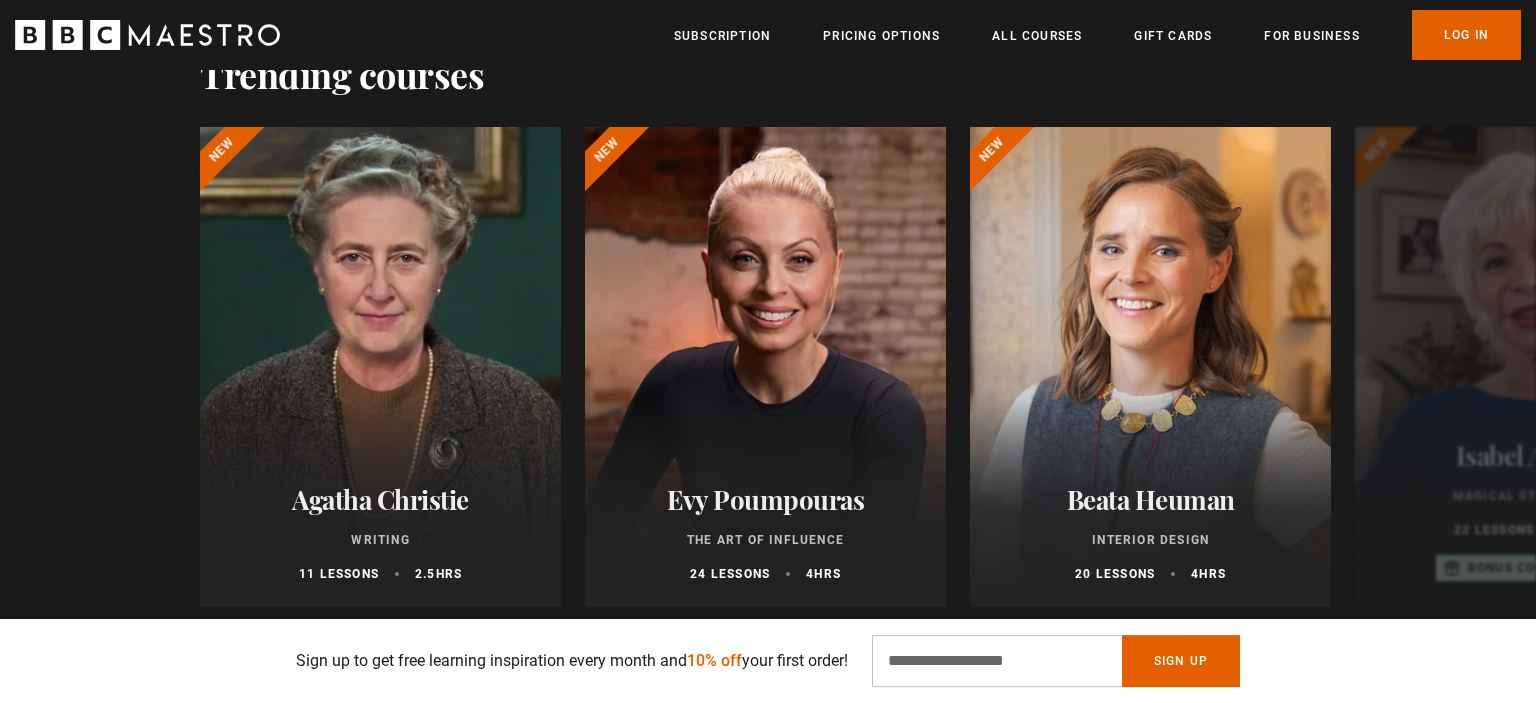 scroll, scrollTop: 1056, scrollLeft: 0, axis: vertical 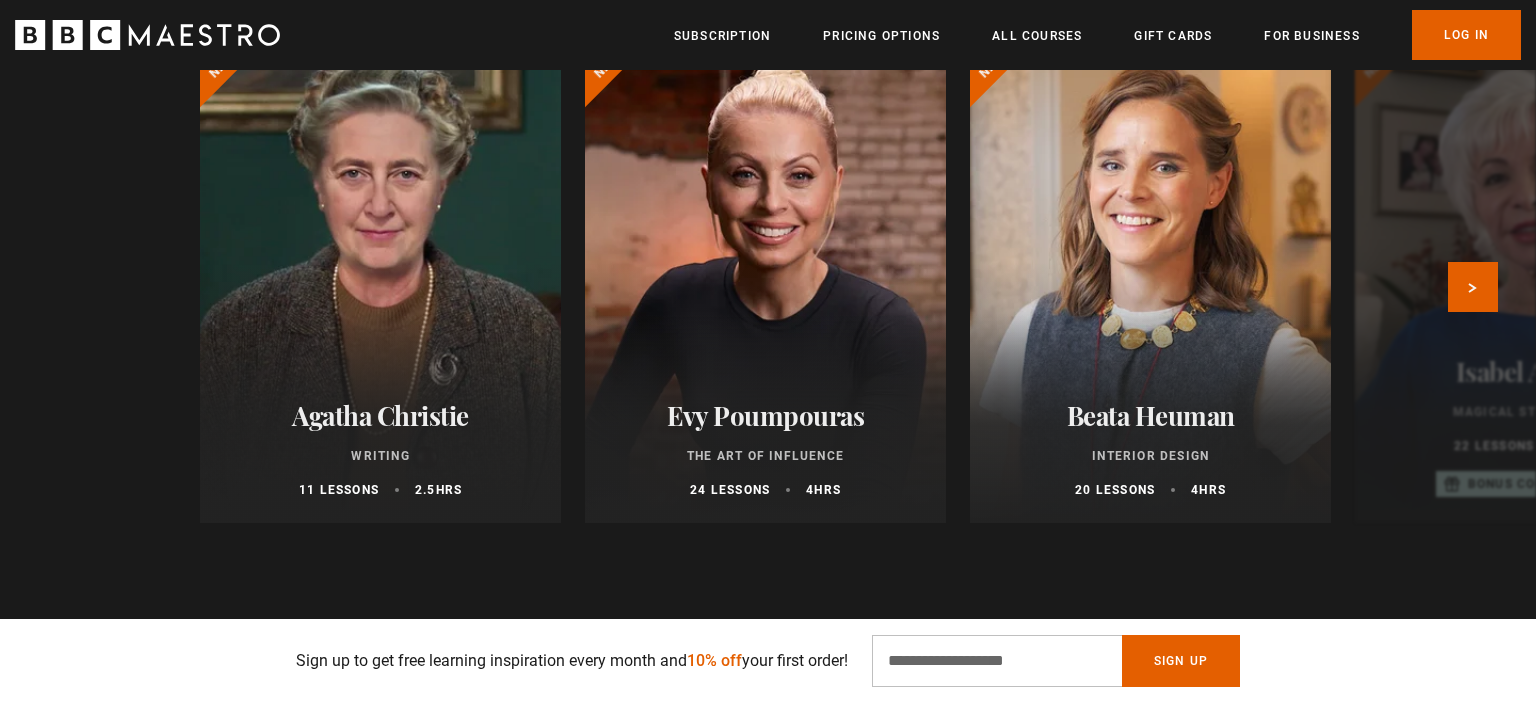 click on "Agatha Christie" at bounding box center [380, 415] 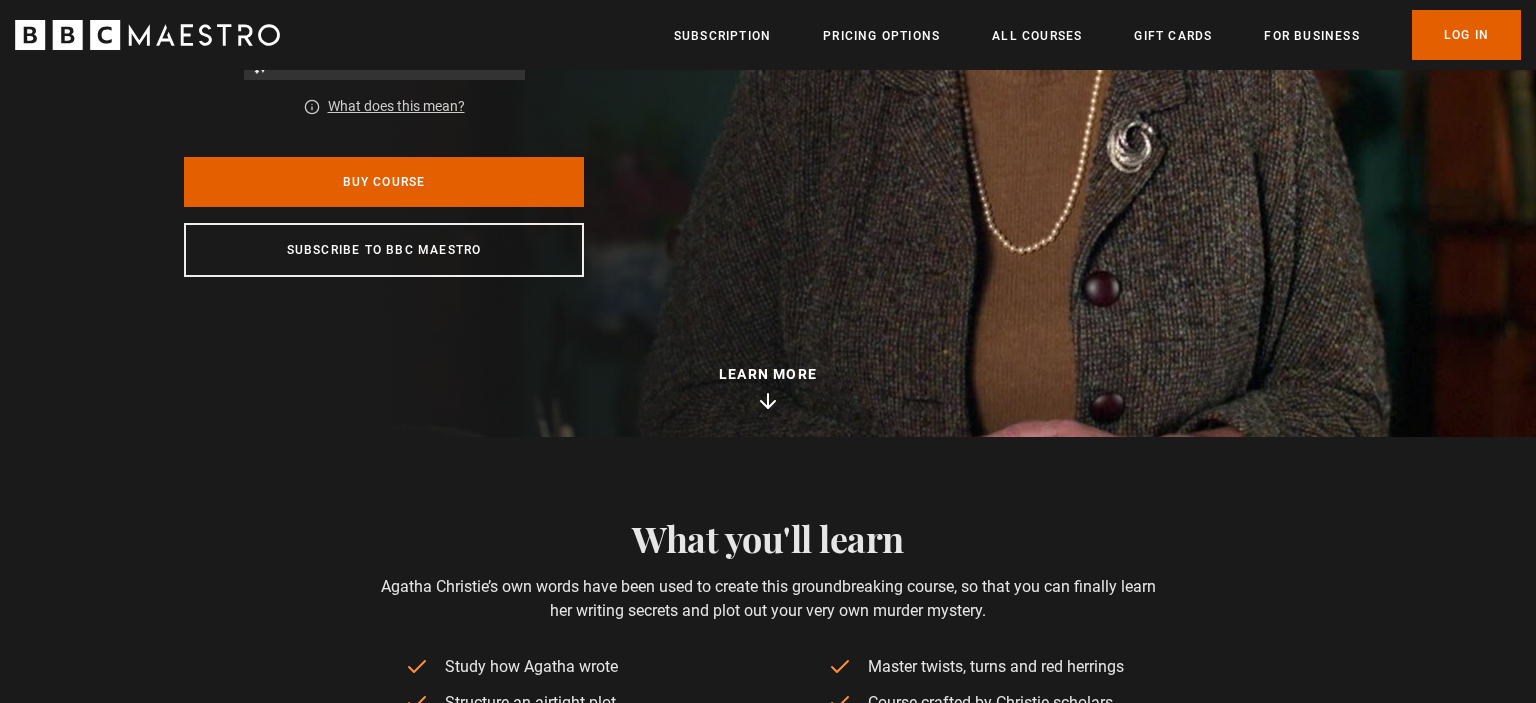 scroll, scrollTop: 422, scrollLeft: 0, axis: vertical 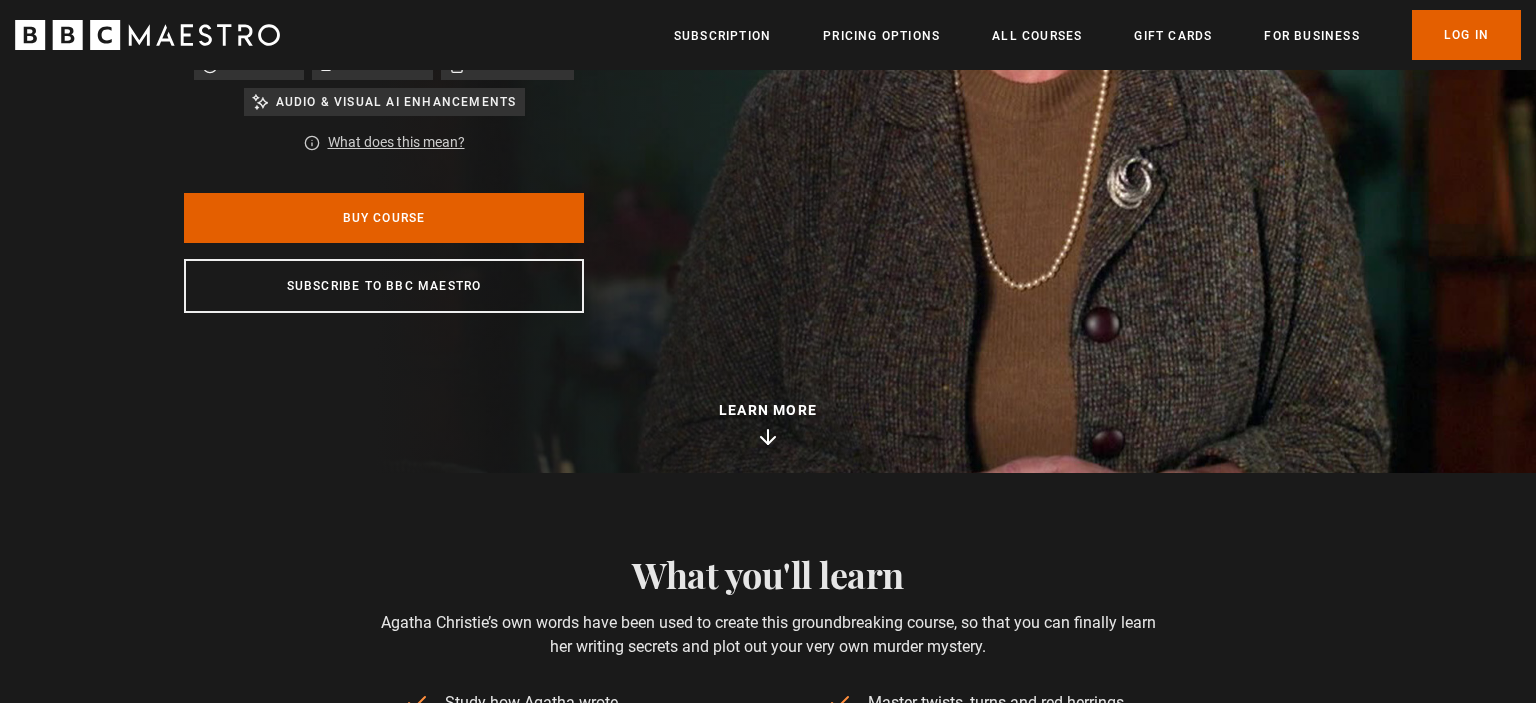 click 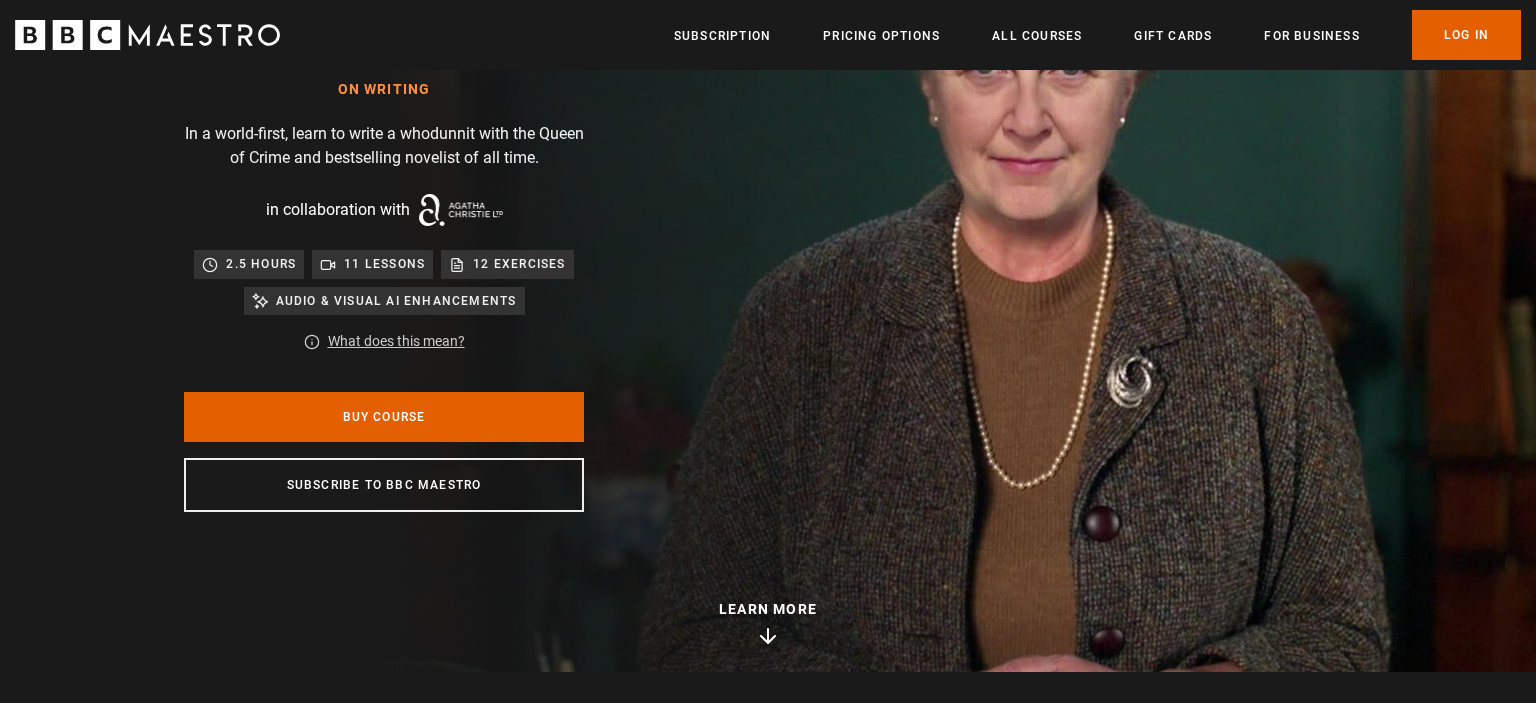 scroll, scrollTop: 0, scrollLeft: 0, axis: both 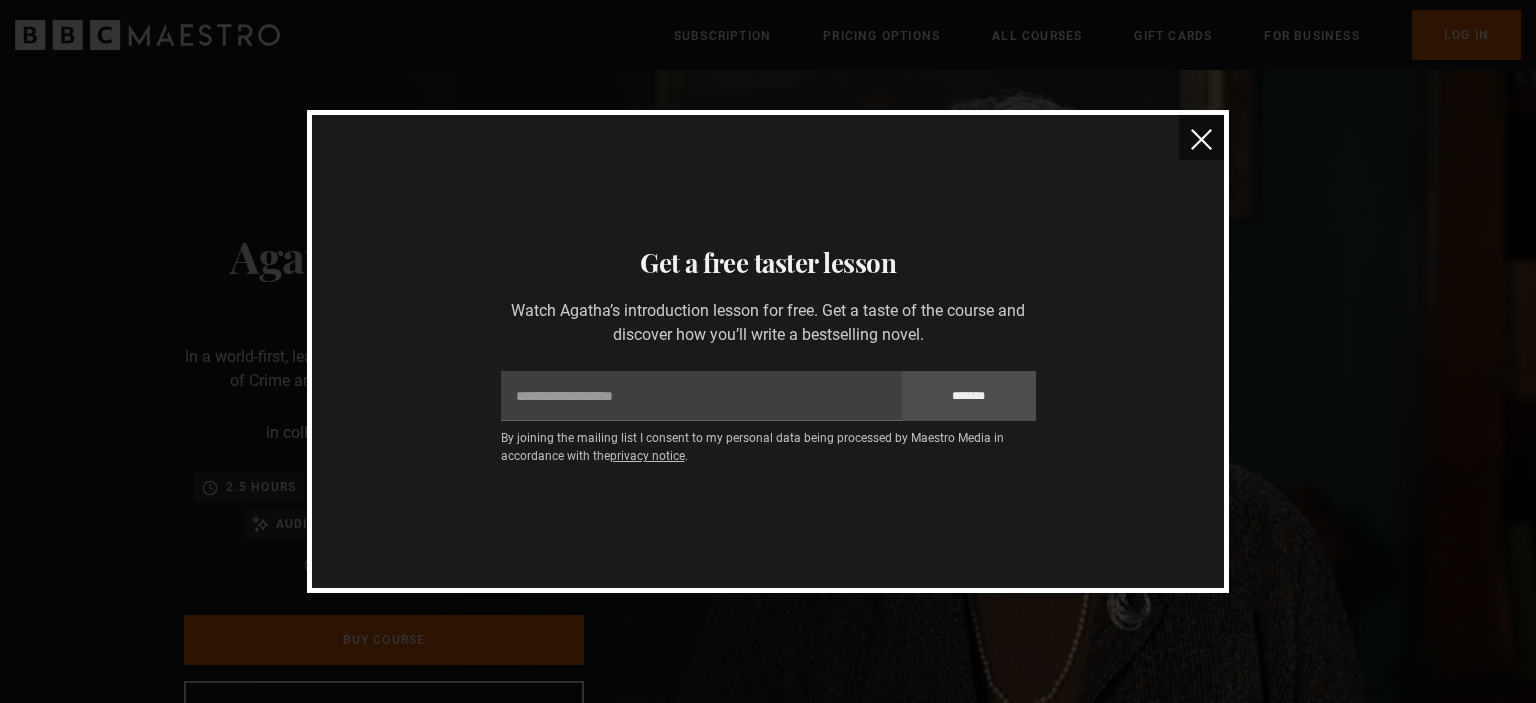 click at bounding box center [1201, 139] 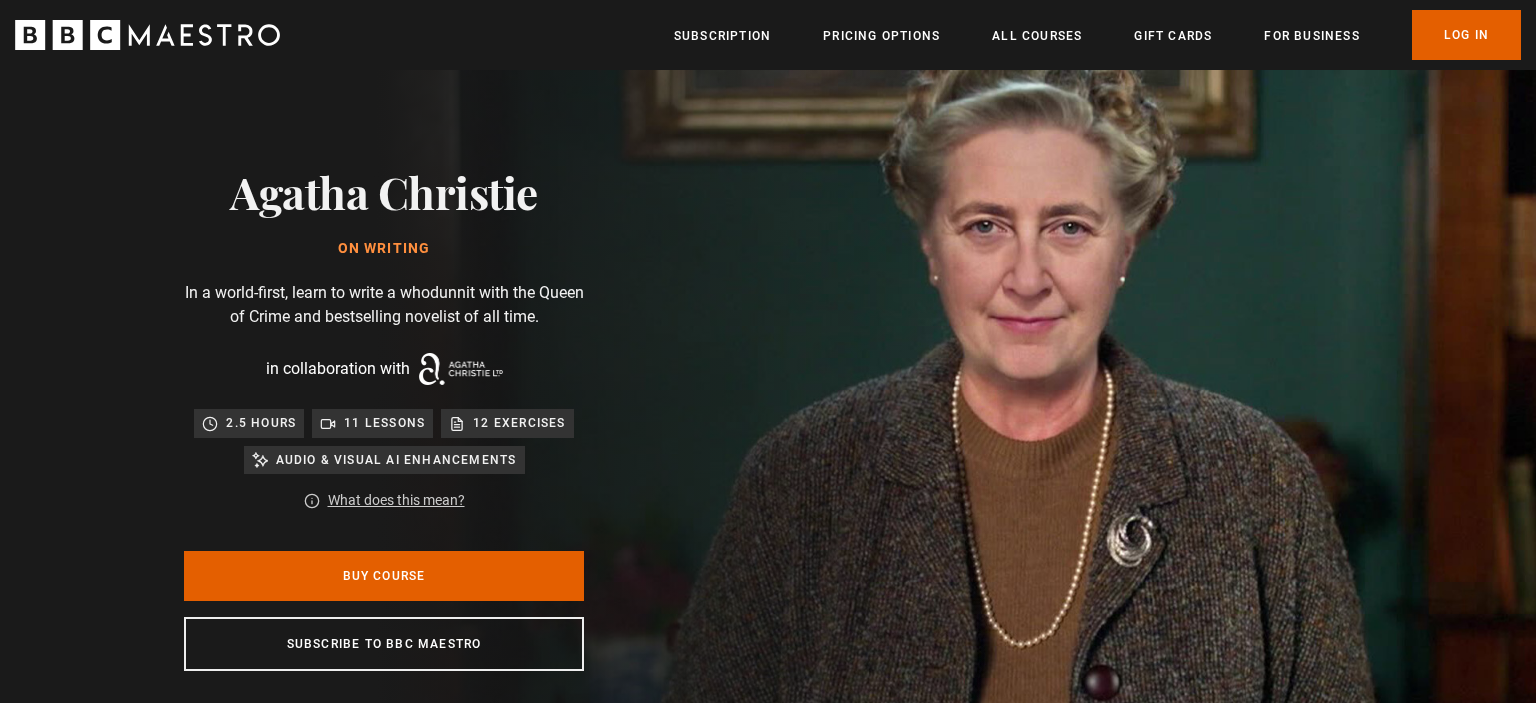 scroll, scrollTop: 105, scrollLeft: 0, axis: vertical 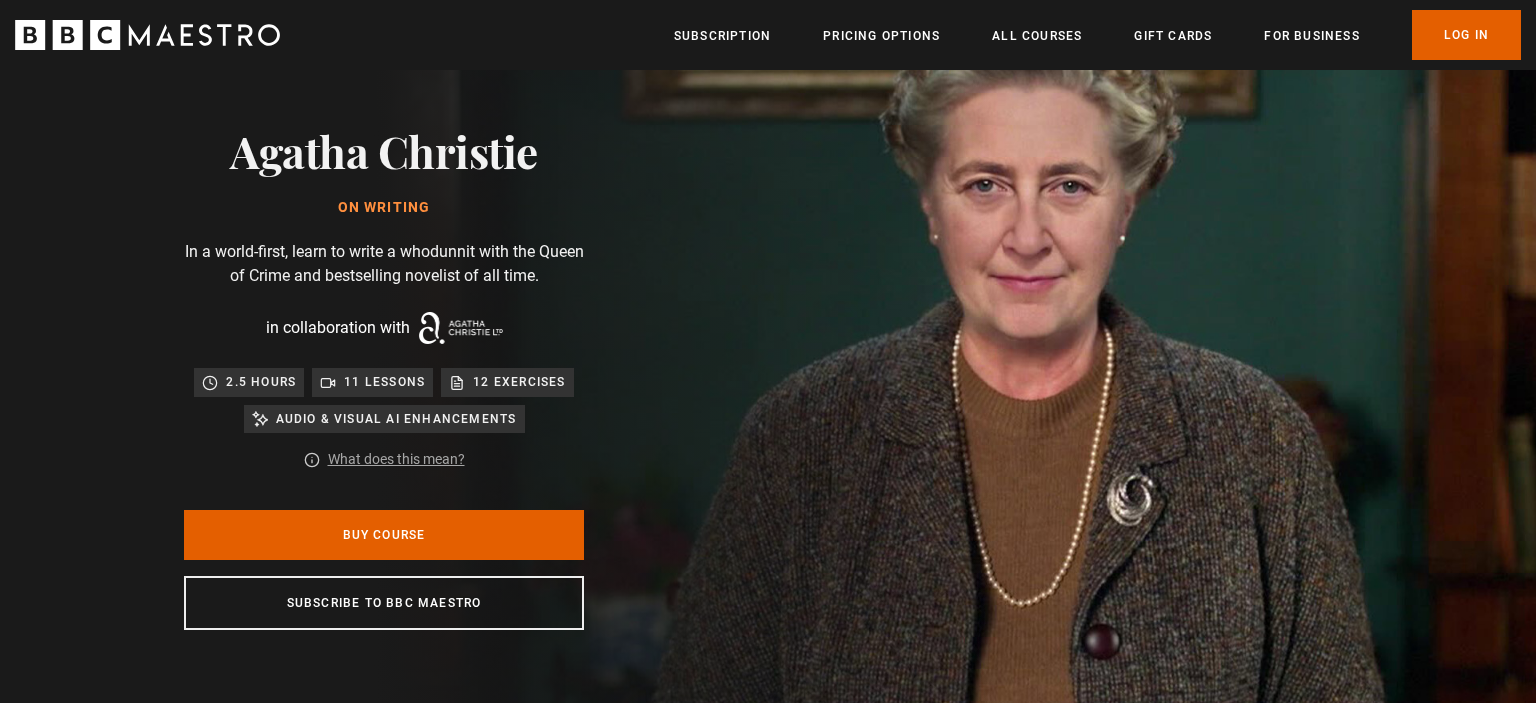 click on "What does this mean?" at bounding box center (396, 459) 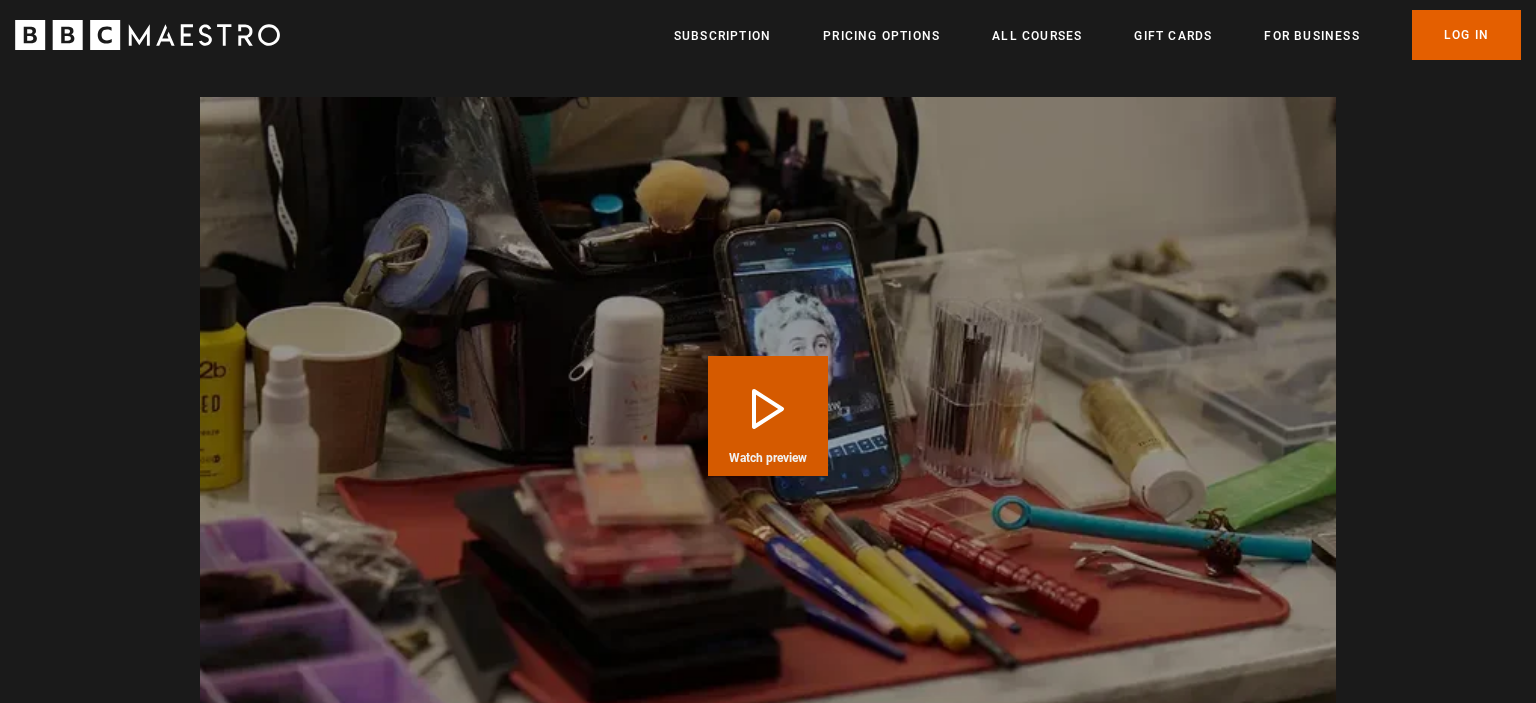 scroll, scrollTop: 3489, scrollLeft: 0, axis: vertical 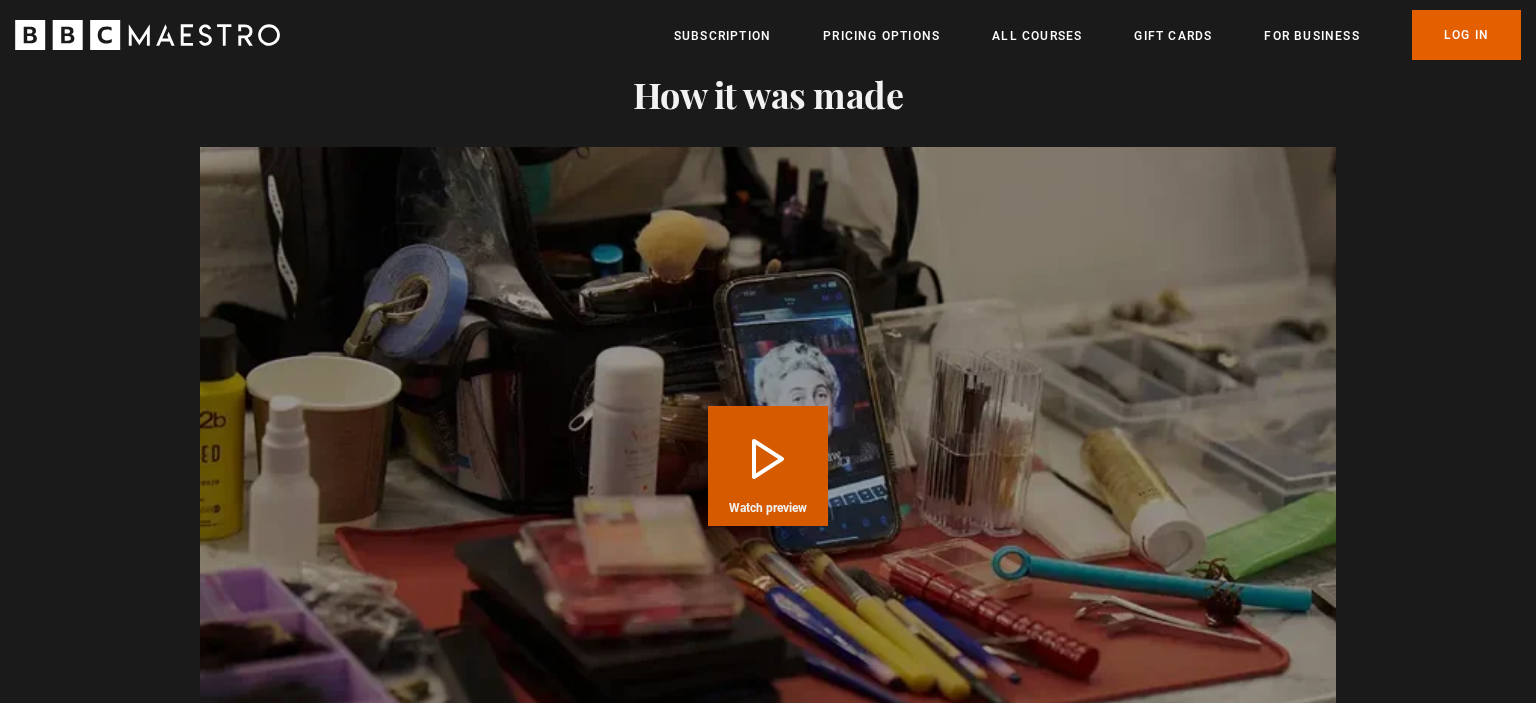 click on "Play Course overview for Writing with Agatha Christie Watch preview" at bounding box center (768, 466) 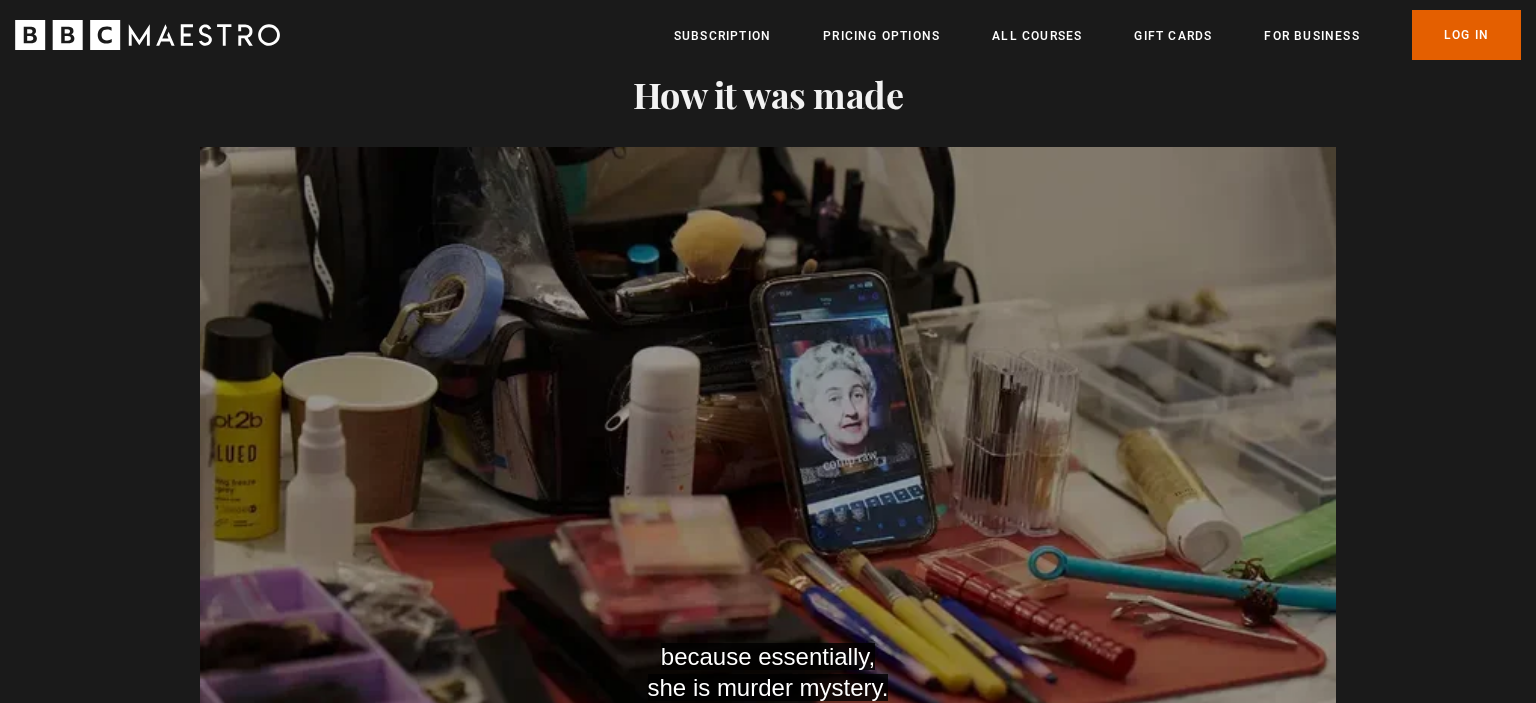 click on "How it was made
because essentially,
she is murder mystery. Video Player is loading. Play Course overview for Writing with Agatha Christie Watch preview 10s Skip Back 10 seconds Pause 10s Skip Forward 10 seconds Loaded :  15.13% 10:15 00:33 Pause Mute Current Time  0:33 - Duration  10:28 1x Playback Rate 2x 1.5x 1x , selected 0.5x auto Quality 360p 720p 1080p Auto , selected Captions captions off English  Captions , selected This is a modal window.
Ready to get started?
Buy Course
Gift course
Restart
Endorsed by the family
Crafted by experts
Agatha as your teacher" at bounding box center (768, 680) 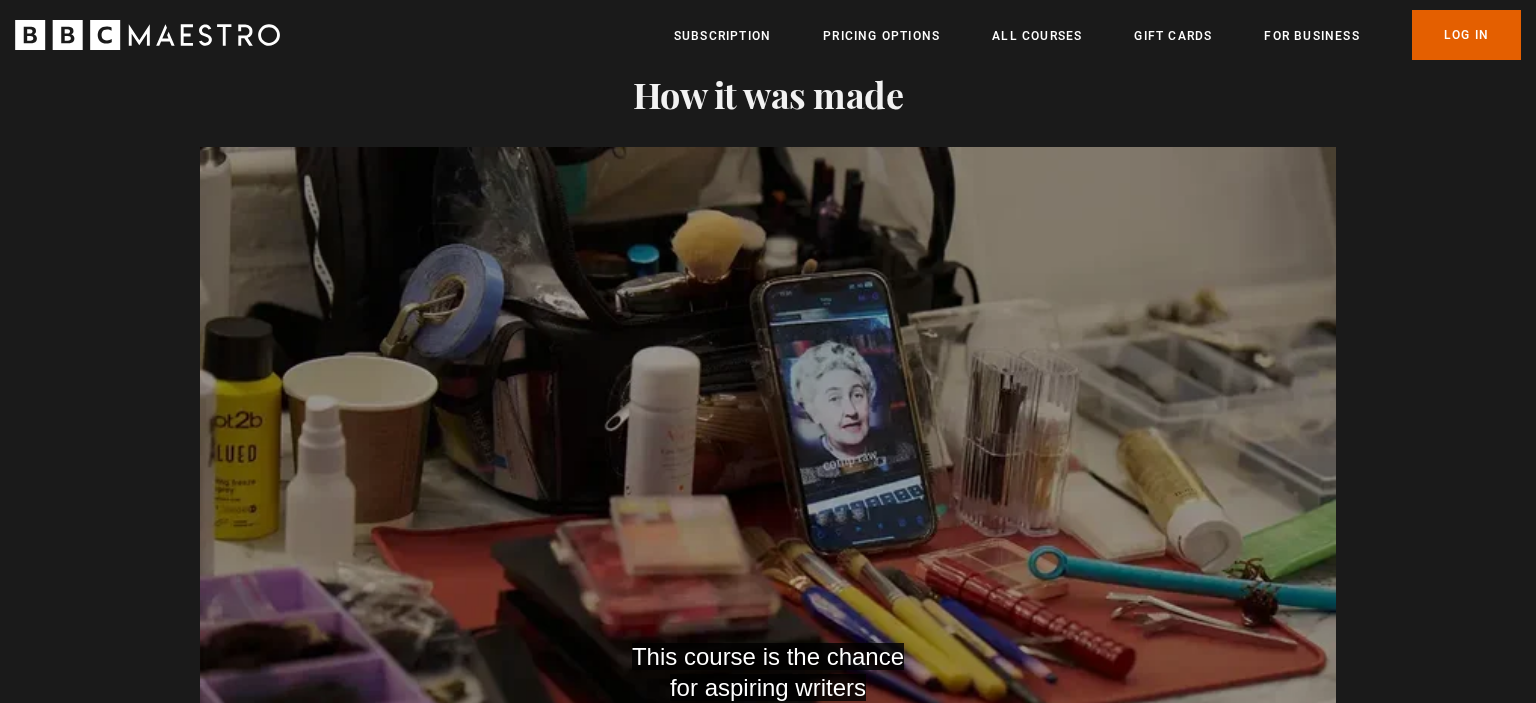 click on "How it was made
This course is the chance
for aspiring writers Video Player is loading. Play Course overview for Writing with Agatha Christie Watch preview 10s Skip Back 10 seconds Pause 10s Skip Forward 10 seconds Loaded :  18.31% 10:15 00:53 Pause Mute Current Time  0:53 - Duration  10:28 1x Playback Rate 2x 1.5x 1x , selected 0.5x auto Quality 360p 720p 1080p Auto , selected Captions captions off English  Captions , selected This is a modal window.
Ready to get started?
Buy Course
Gift course
Restart
Endorsed by the family
Crafted by experts
Agatha as your teacher" at bounding box center (768, 680) 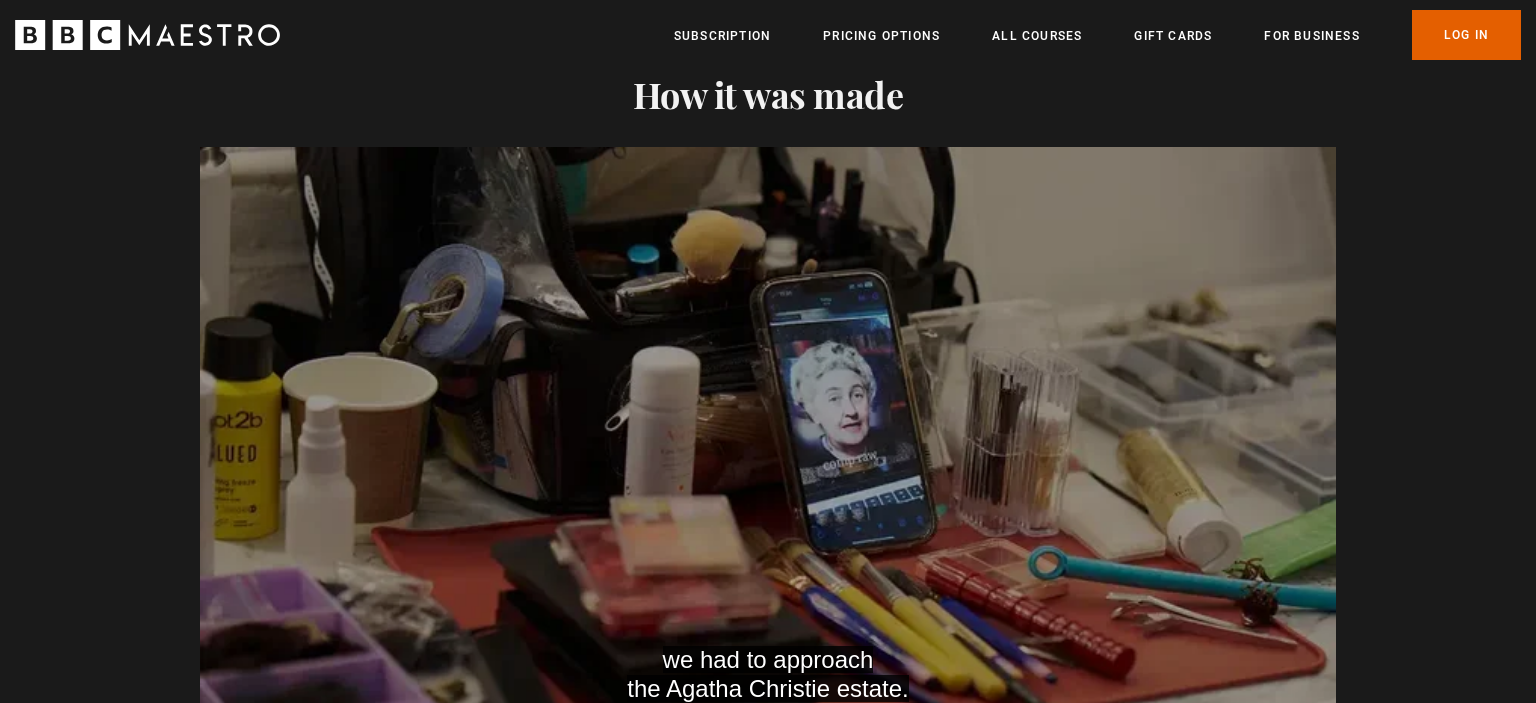 click on "How it was made
we had to approach
the Agatha Christie estate. Video Player is loading. Play Course overview for Writing with Agatha Christie Watch preview 10s Skip Back 10 seconds Pause 10s Skip Forward 10 seconds Loaded :  19.90% 10:15 01:04 Pause Mute Current Time  1:04 - Duration  10:28 1x Playback Rate 2x 1.5x 1x , selected 0.5x auto Quality 360p 720p 1080p Auto , selected Captions captions off English  Captions , selected This is a modal window.
Ready to get started?
Buy Course
Gift course
Restart
Endorsed by the family
Crafted by experts
Agatha as your teacher" at bounding box center (768, 640) 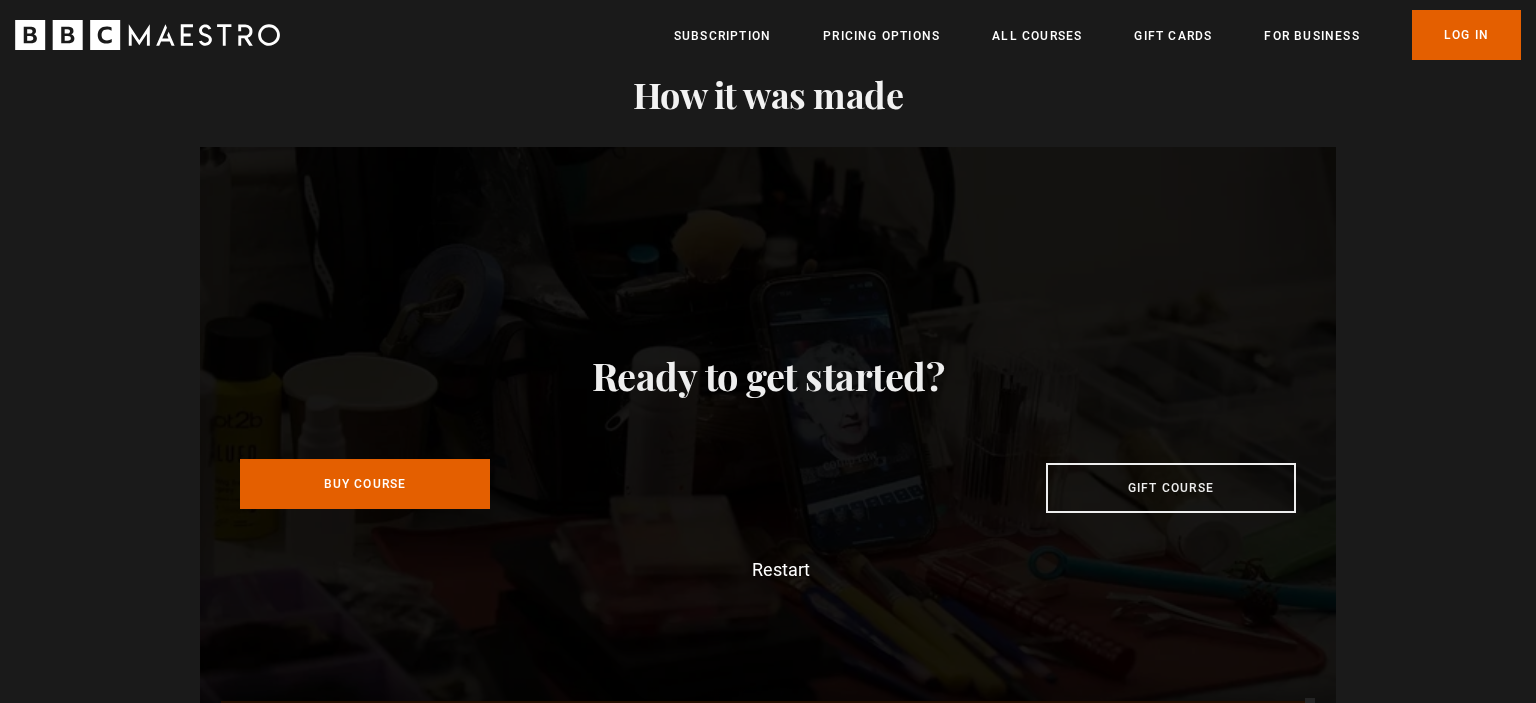 click on "Buy Course" at bounding box center [365, 484] 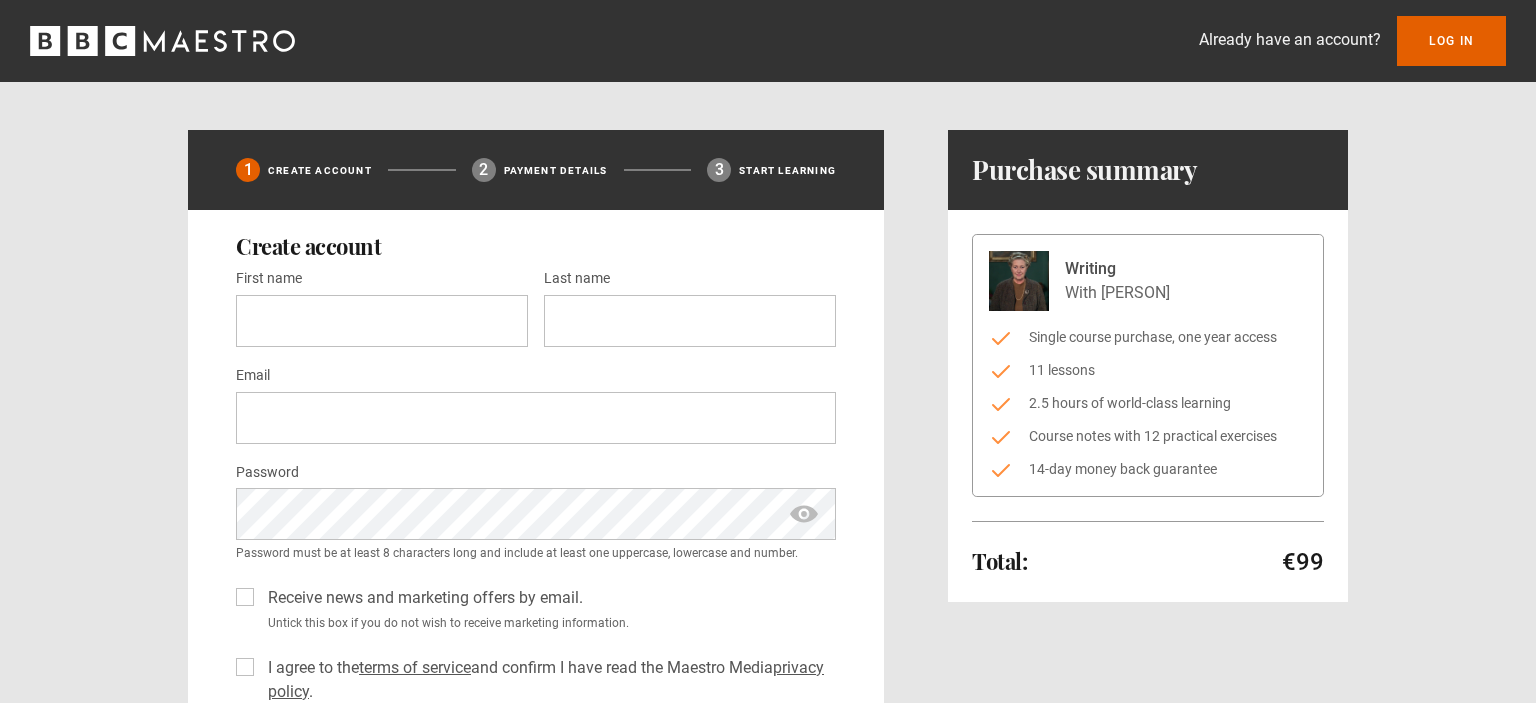 scroll, scrollTop: 0, scrollLeft: 0, axis: both 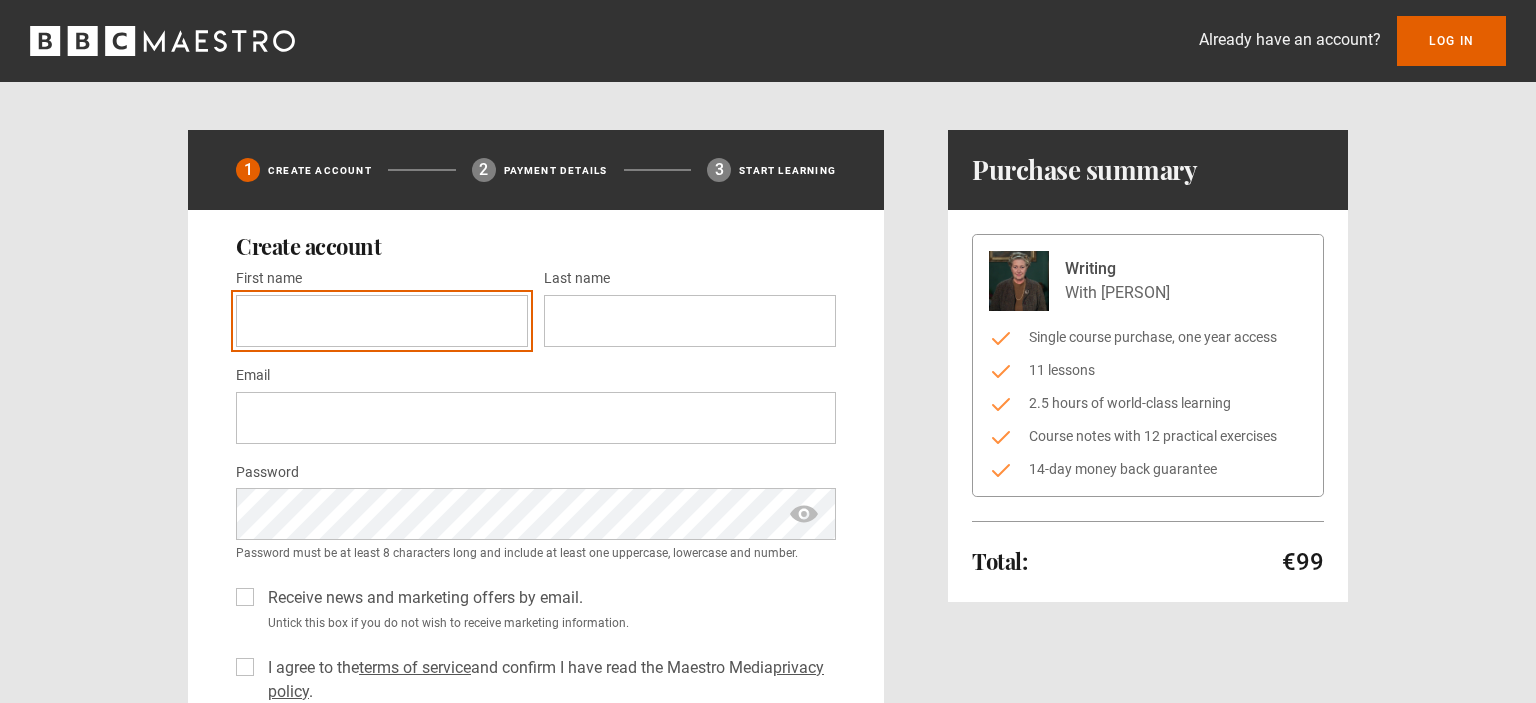 click on "First name  *" at bounding box center [382, 321] 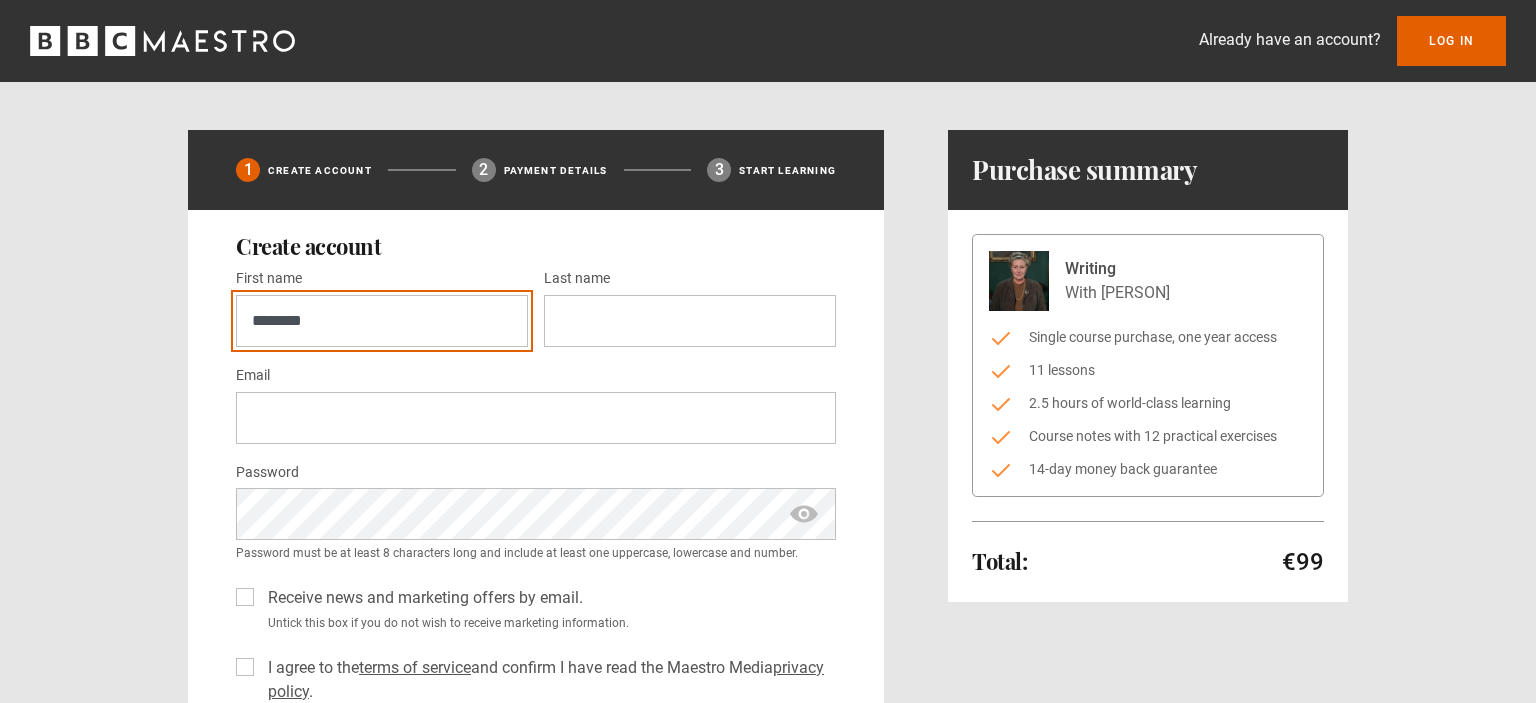 type on "********" 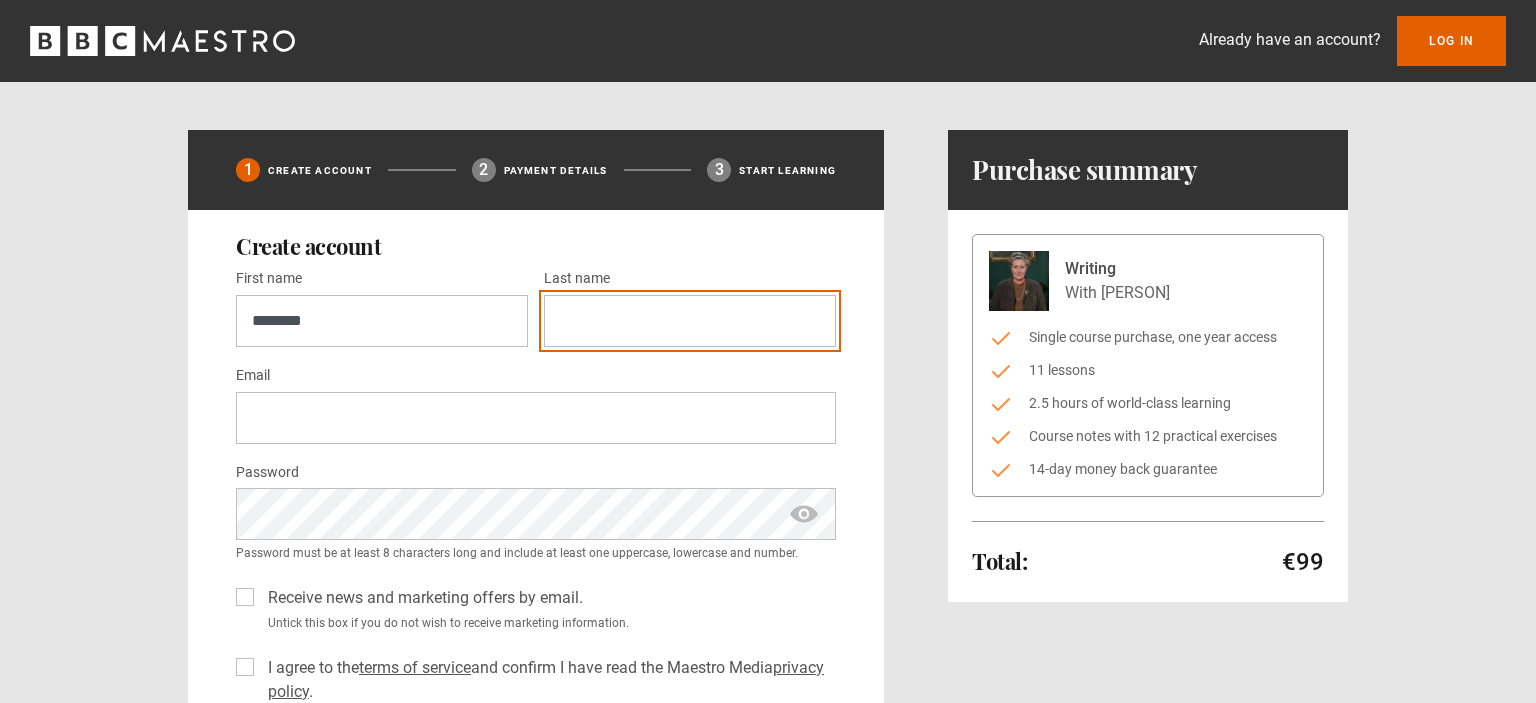 click on "Last name  *" at bounding box center [690, 321] 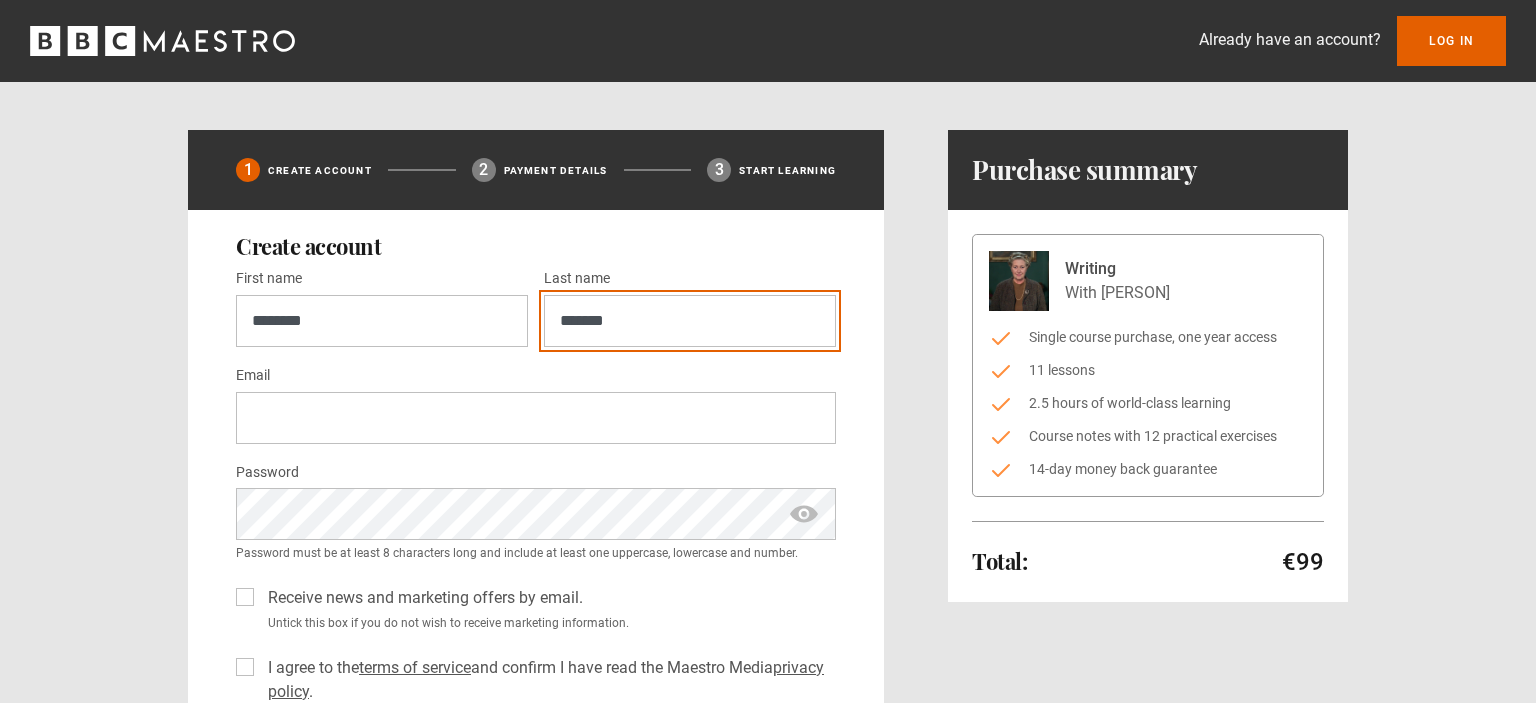 type on "*******" 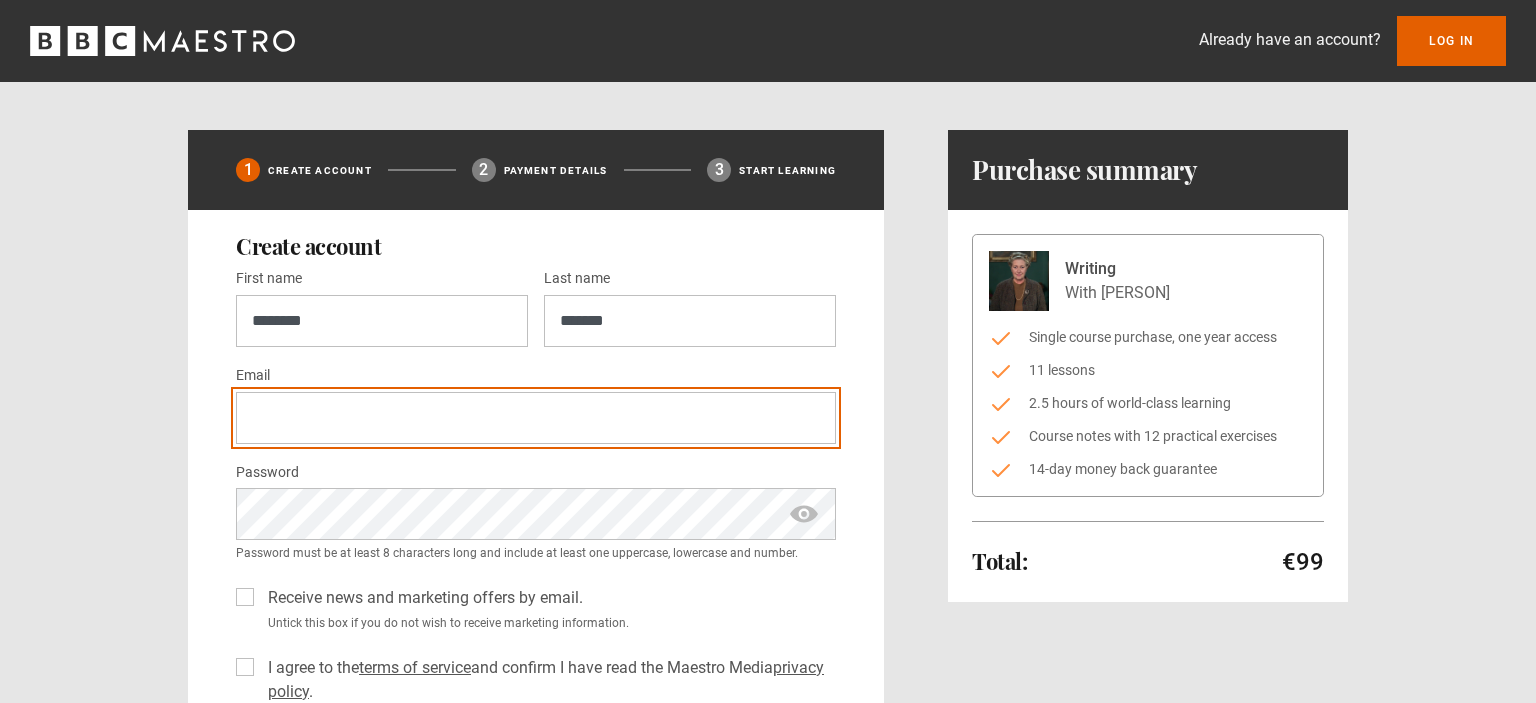 click on "Email  *" at bounding box center (536, 418) 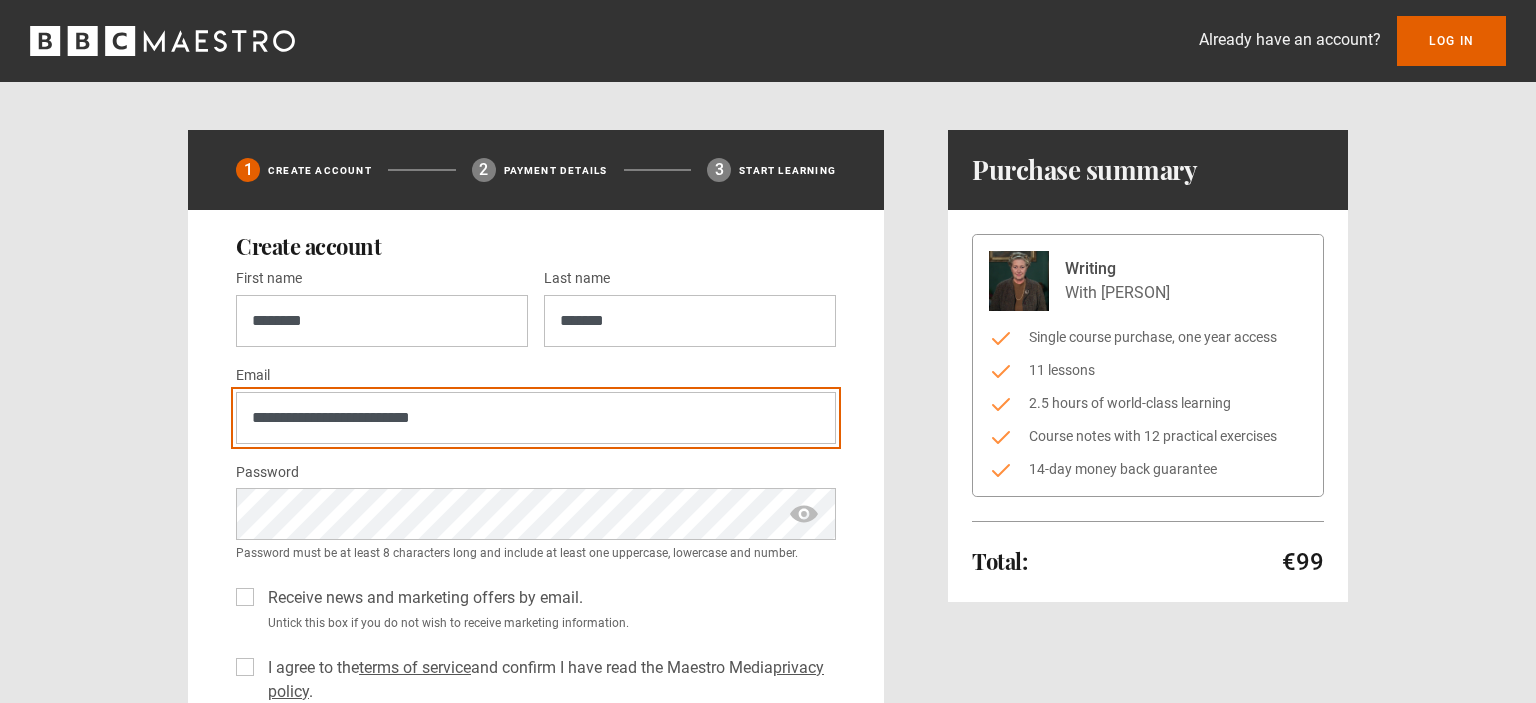 type on "**********" 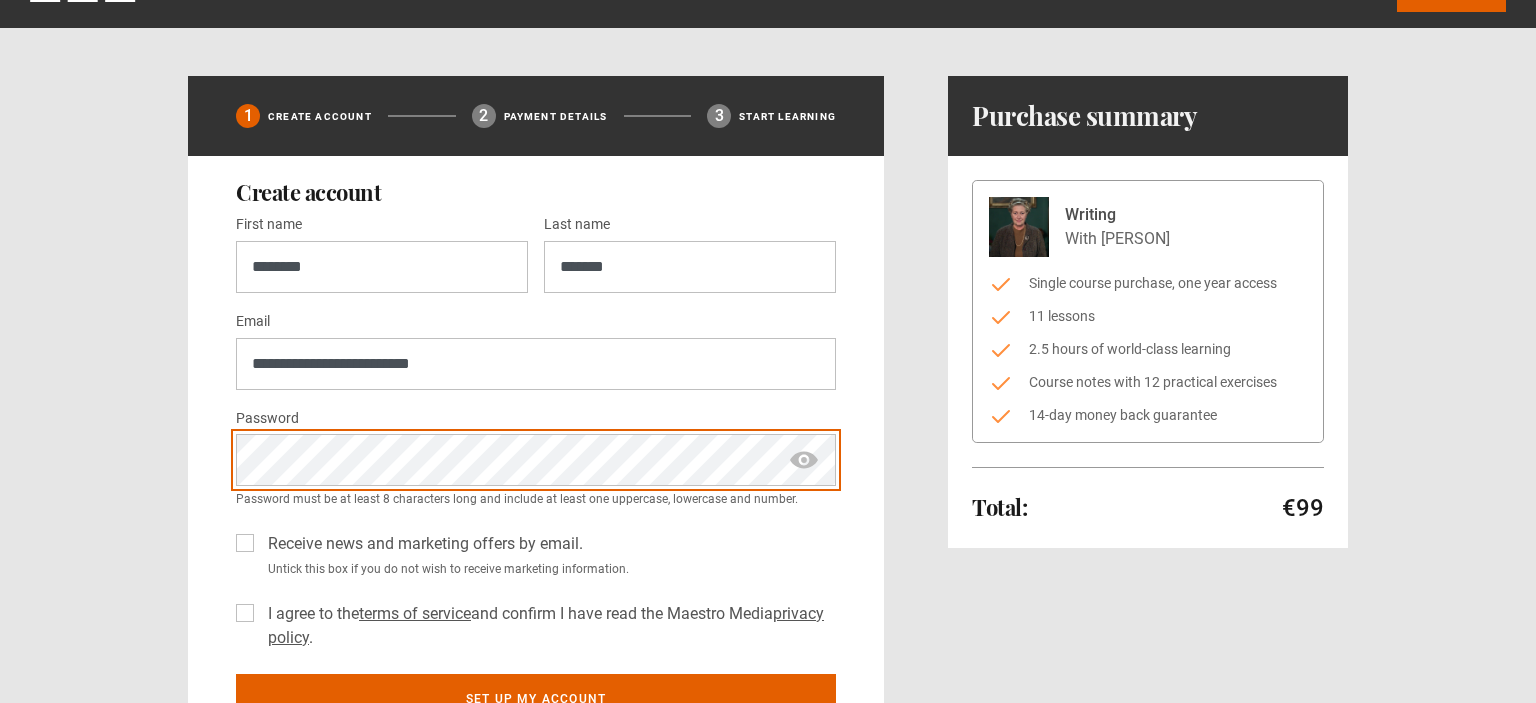 scroll, scrollTop: 105, scrollLeft: 0, axis: vertical 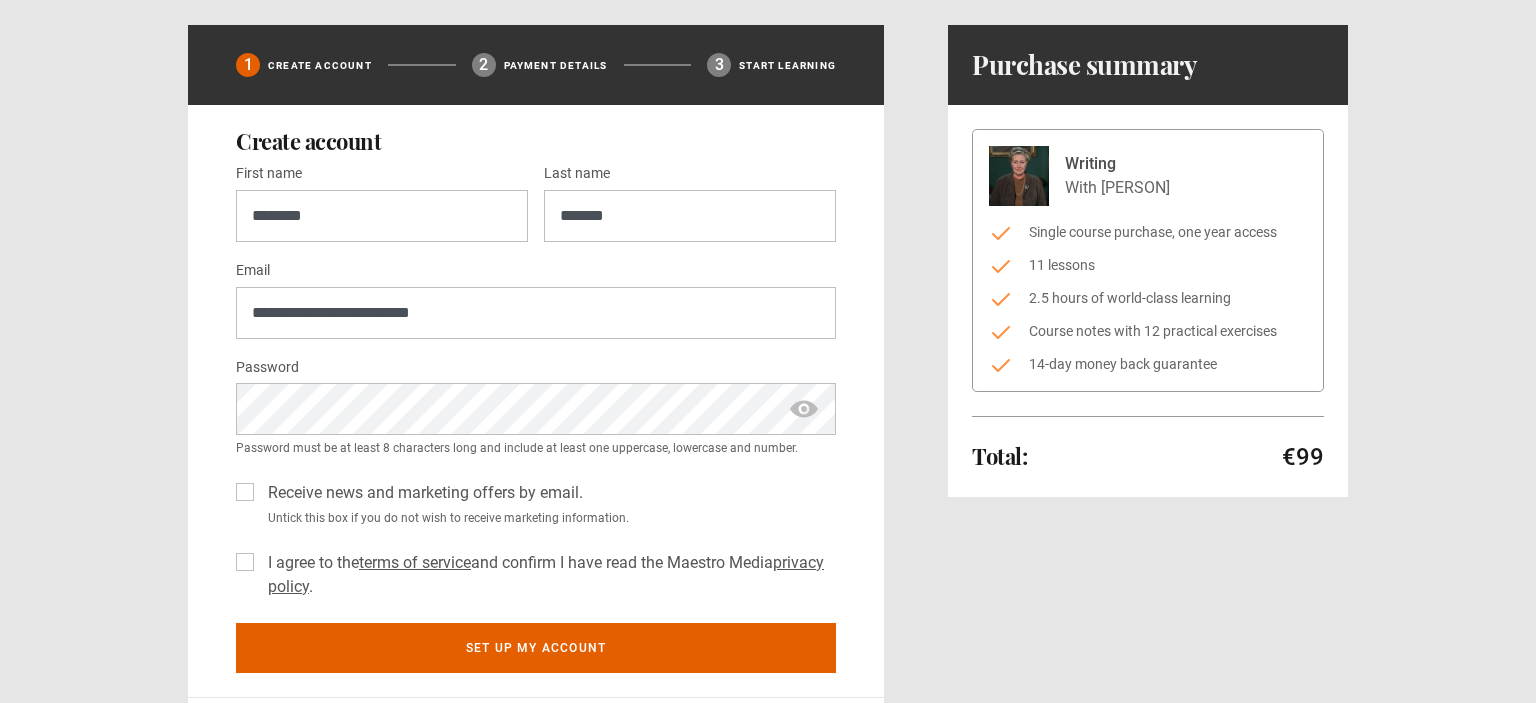 click on "I agree to the  terms of service  and confirm I have read the Maestro Media  privacy policy ." at bounding box center (548, 575) 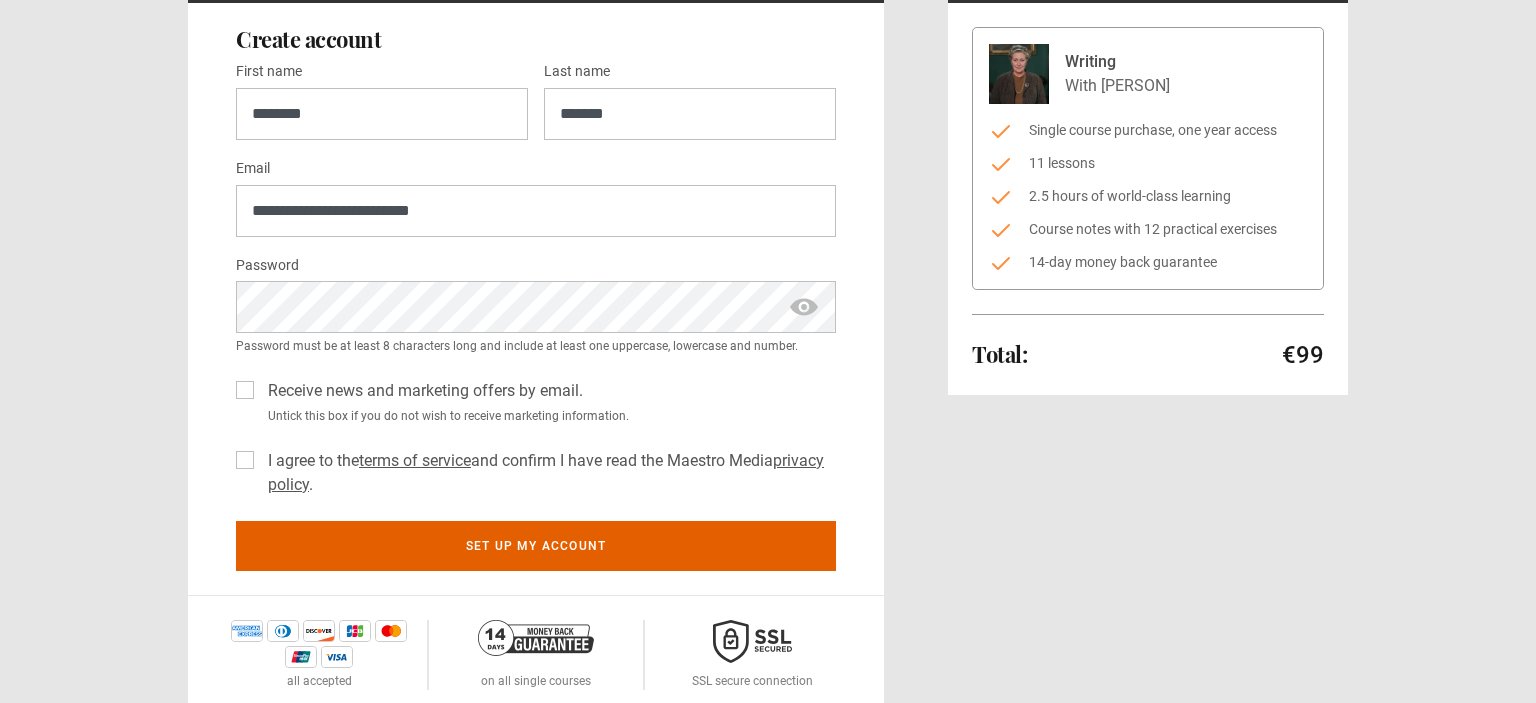 scroll, scrollTop: 211, scrollLeft: 0, axis: vertical 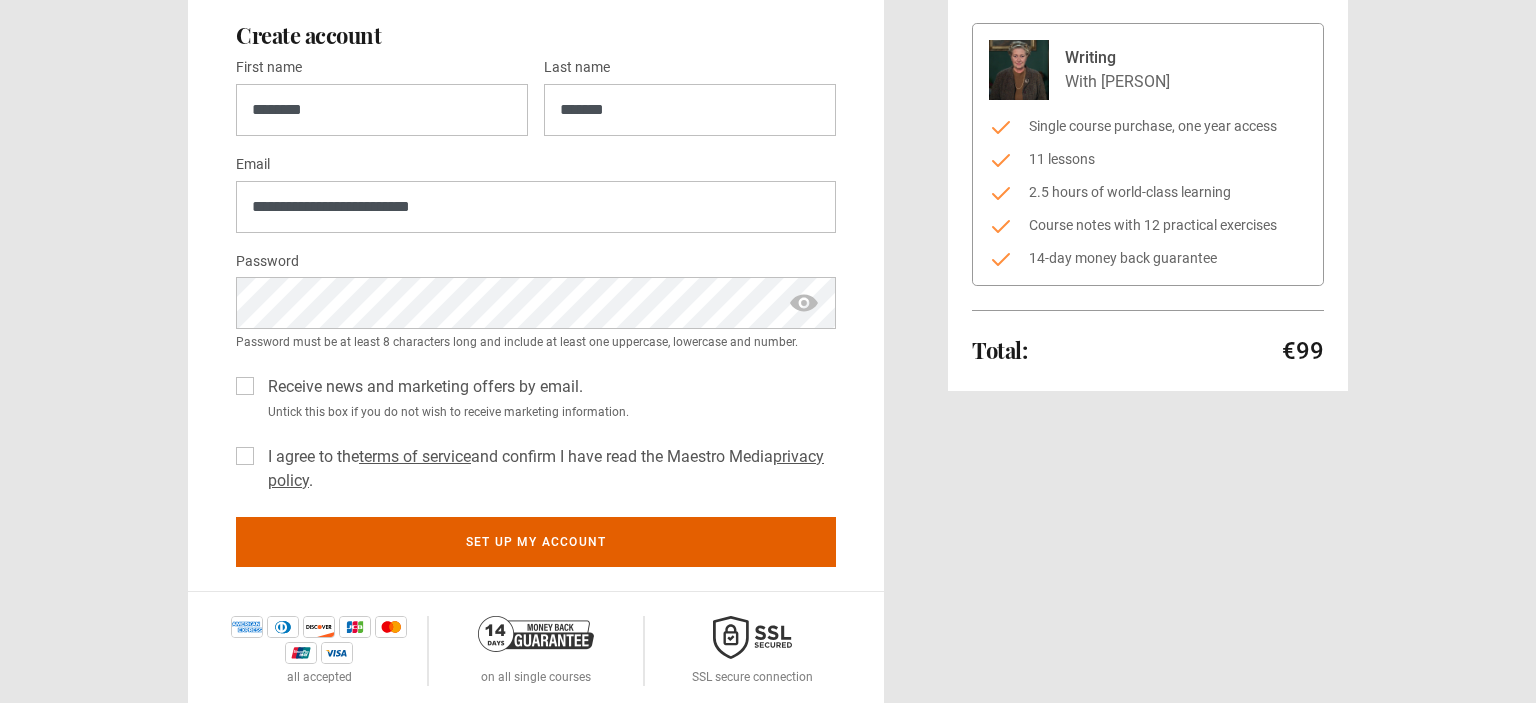 click at bounding box center [804, 303] 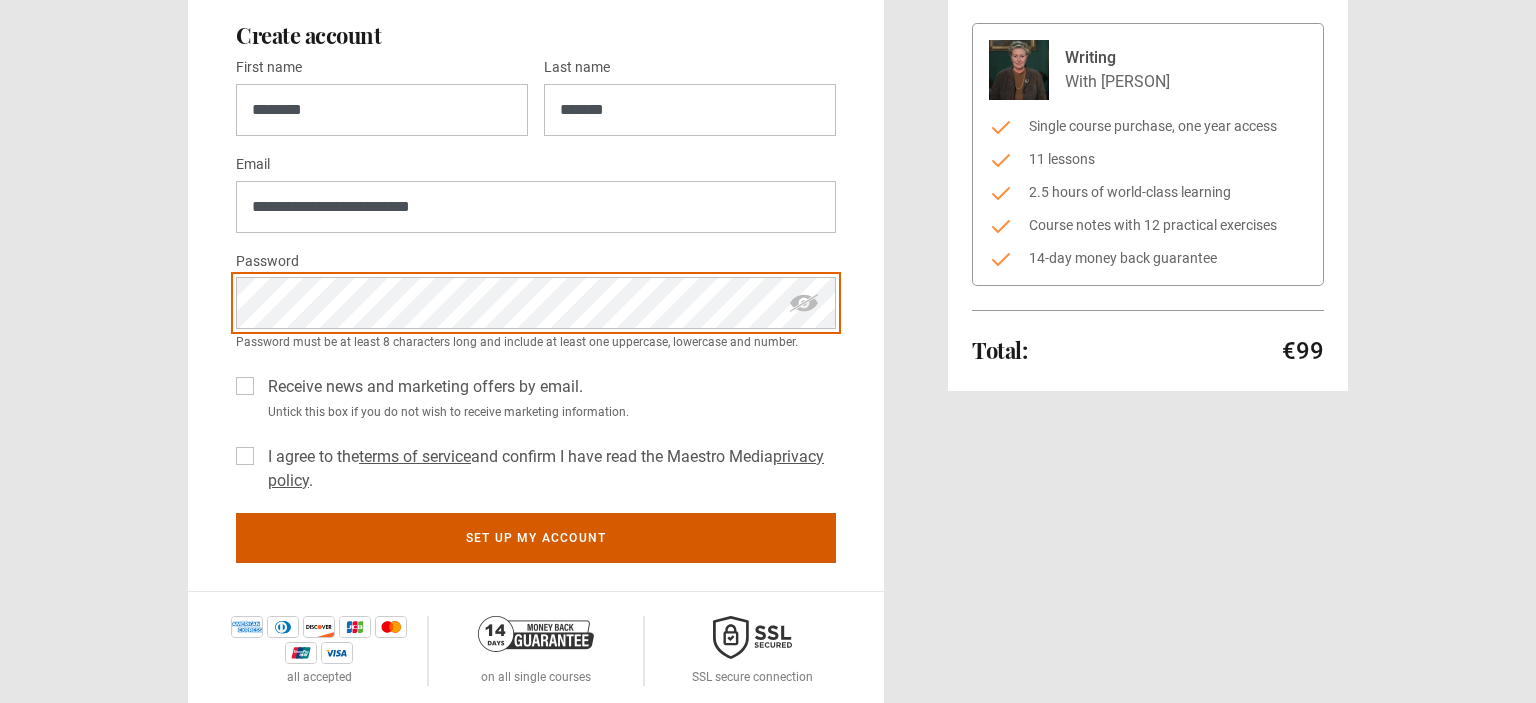 scroll, scrollTop: 316, scrollLeft: 0, axis: vertical 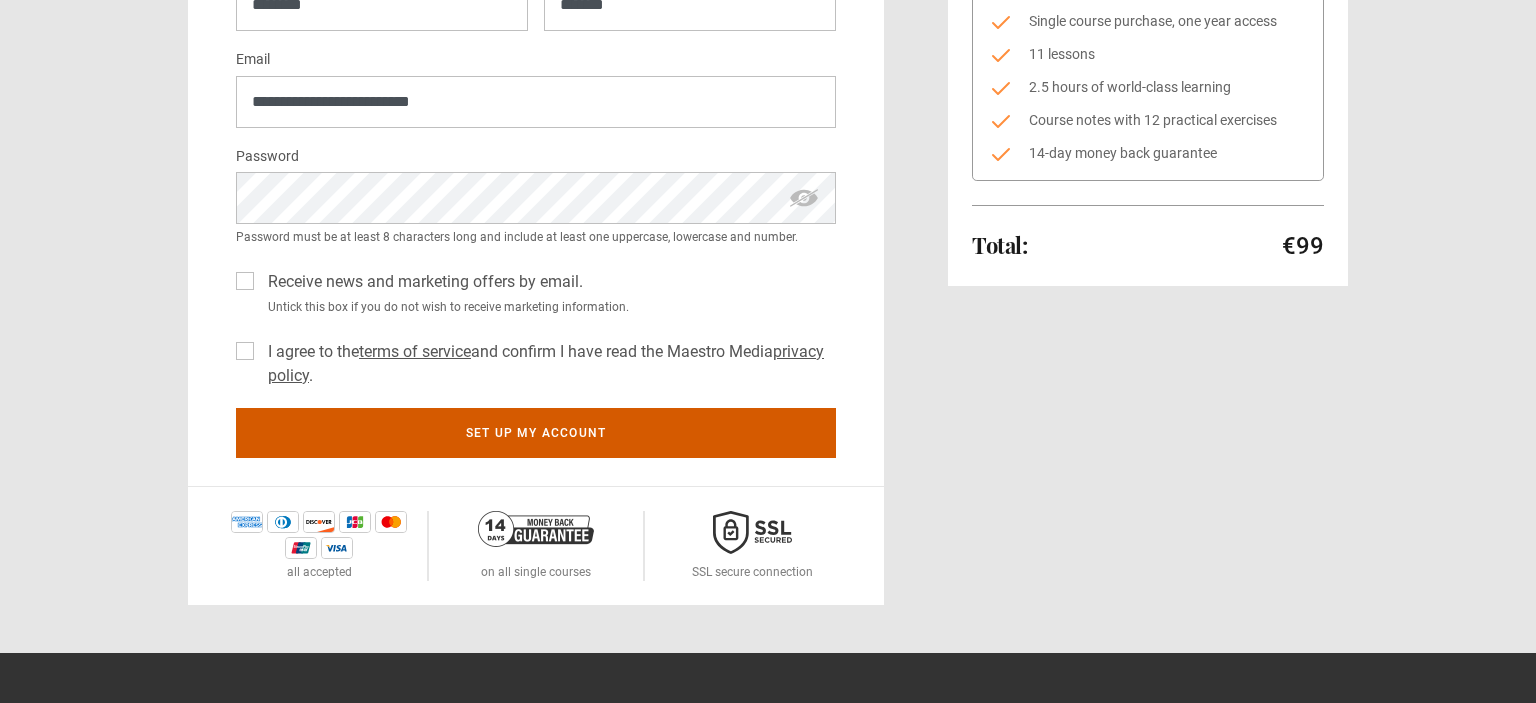 click on "Set up my account" at bounding box center [536, 433] 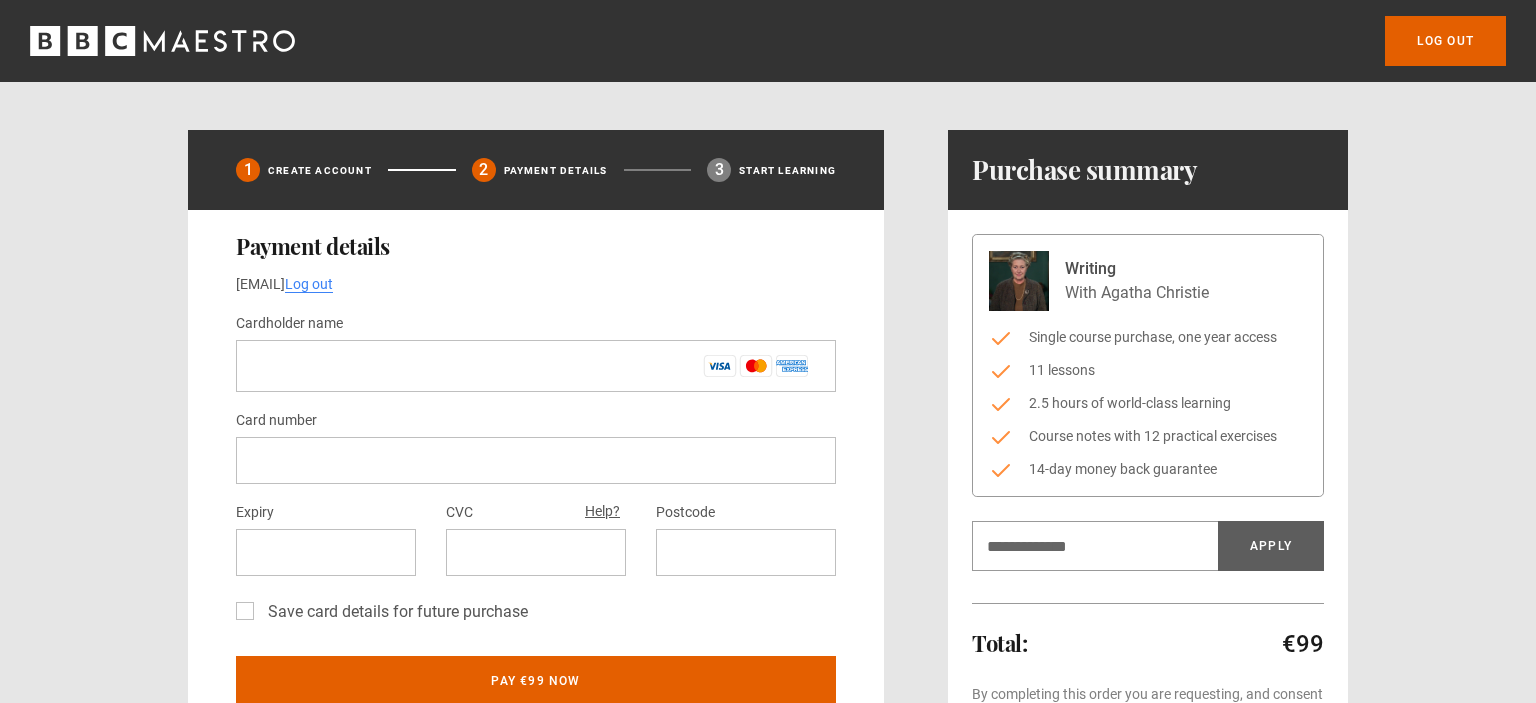 scroll, scrollTop: 106, scrollLeft: 0, axis: vertical 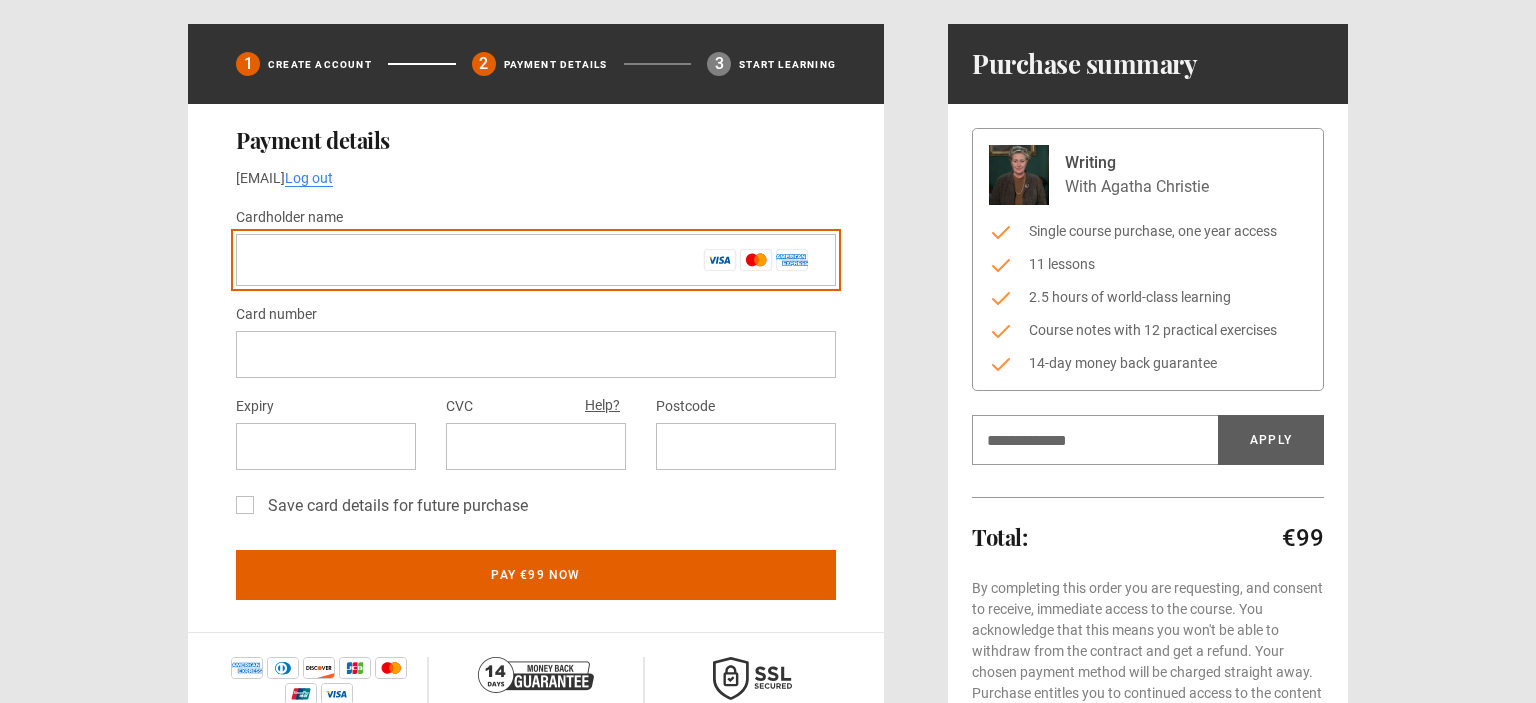 click on "Cardholder name  *" at bounding box center [536, 260] 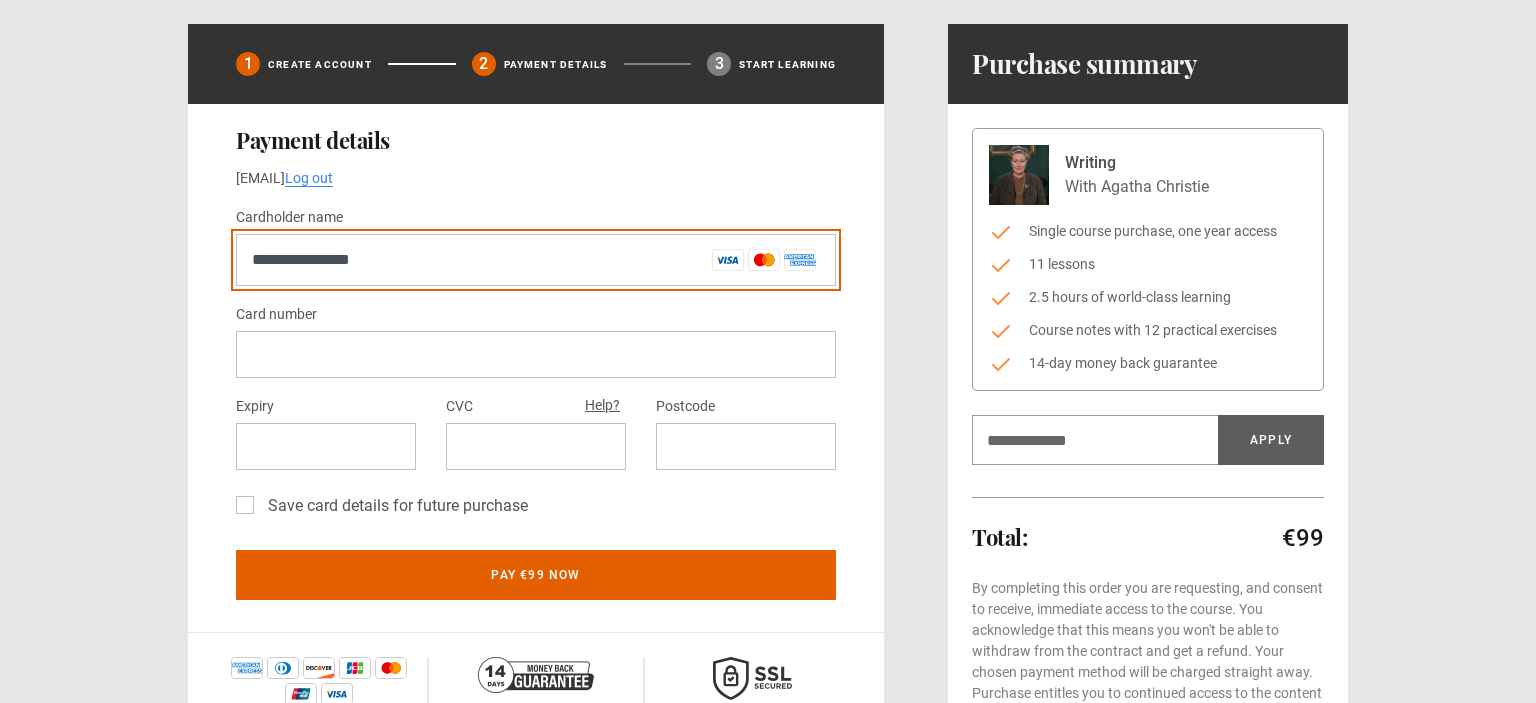 type on "**********" 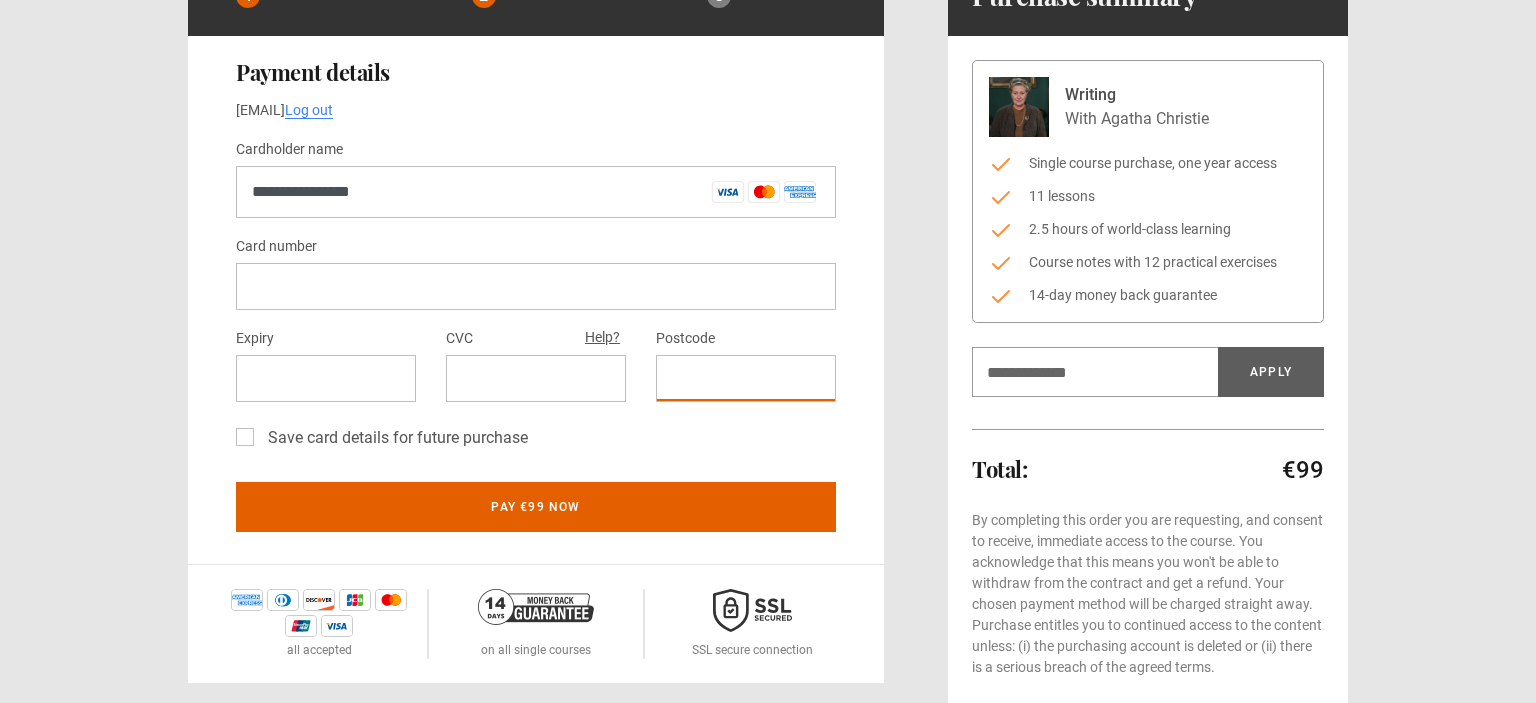 scroll, scrollTop: 211, scrollLeft: 0, axis: vertical 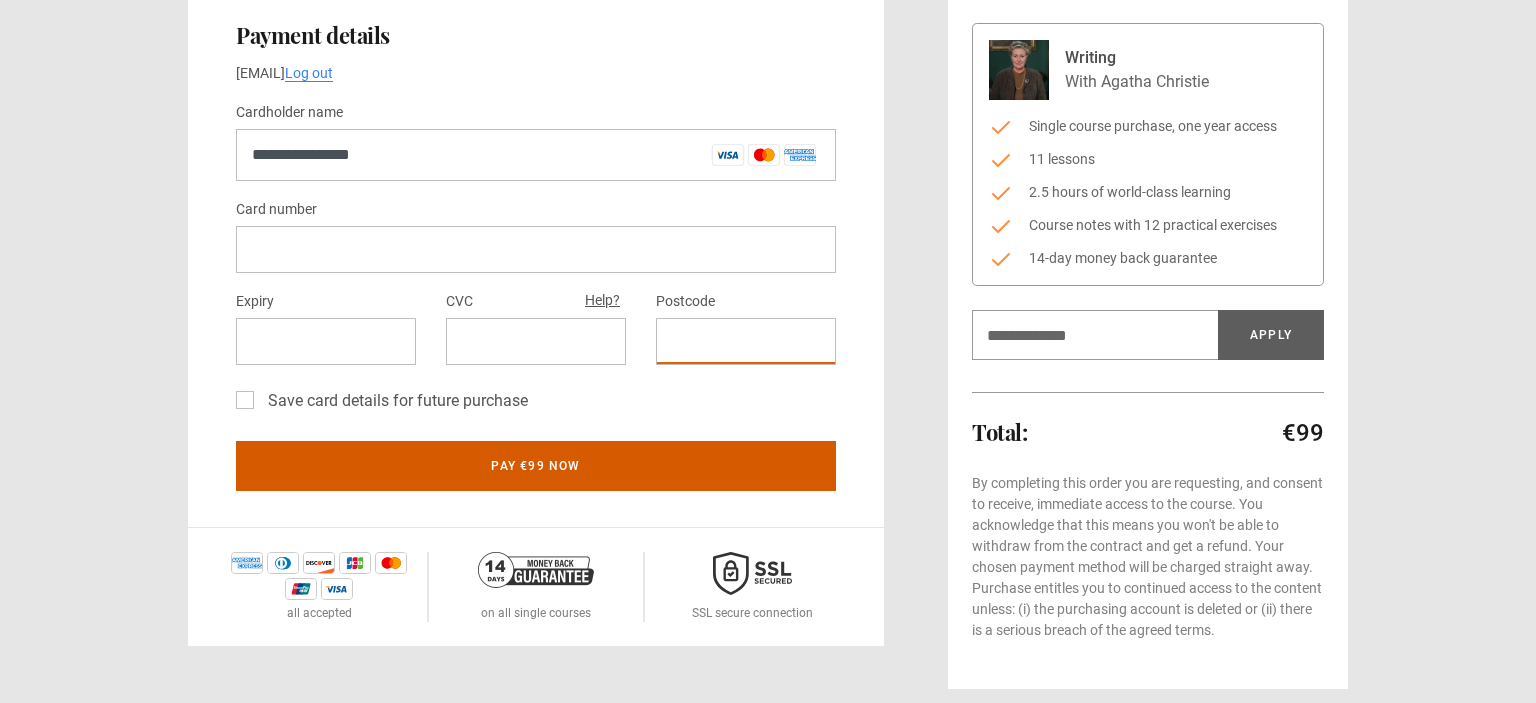 click on "Pay €99 now" at bounding box center [536, 466] 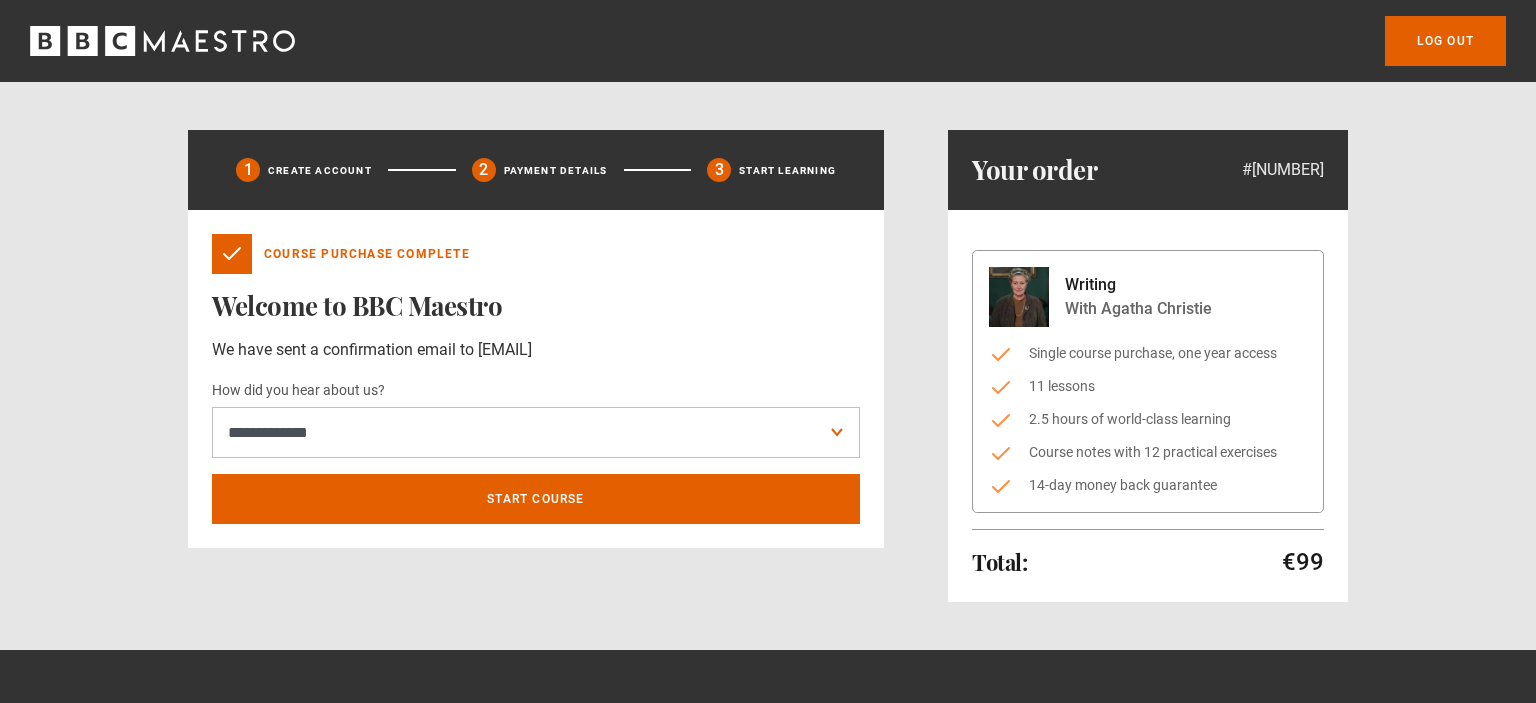 scroll, scrollTop: 0, scrollLeft: 0, axis: both 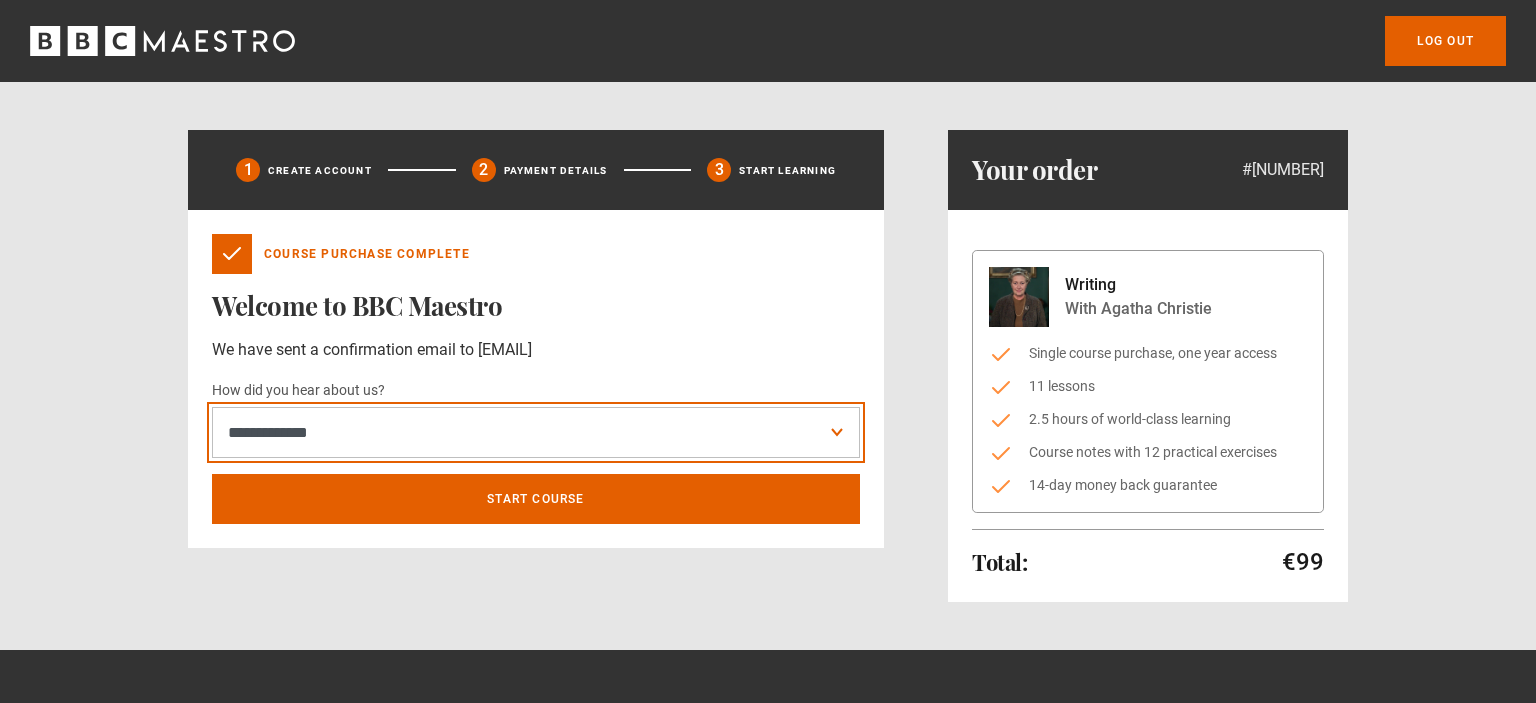 click on "[ADDRESS]
[ADDRESS]
[ADDRESS]
[ADDRESS]
[ADDRESS]
[ADDRESS]
[ADDRESS]
[ADDRESS]
[ADDRESS]
[ADDRESS]
[ADDRESS]
[ADDRESS]" at bounding box center [536, 433] 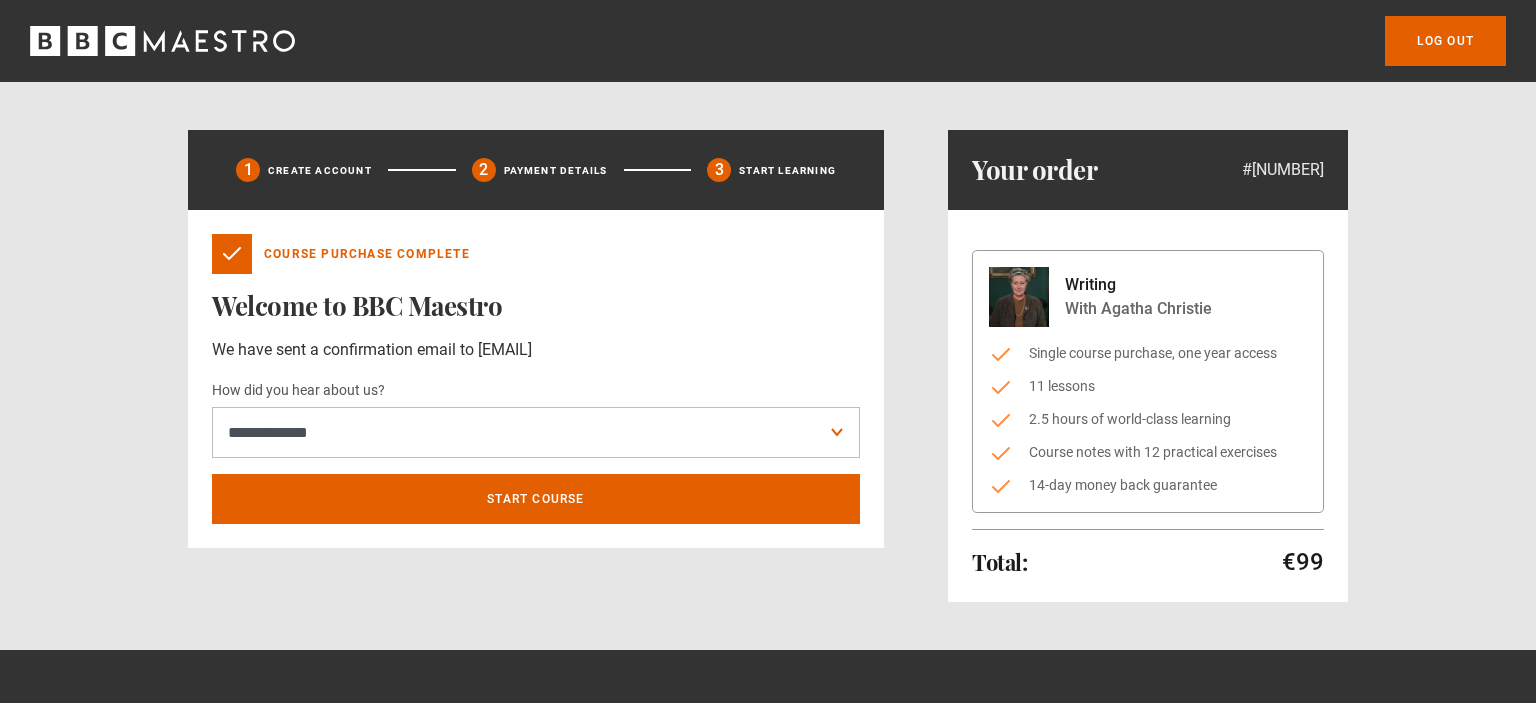 click on "**********" at bounding box center (768, 301) 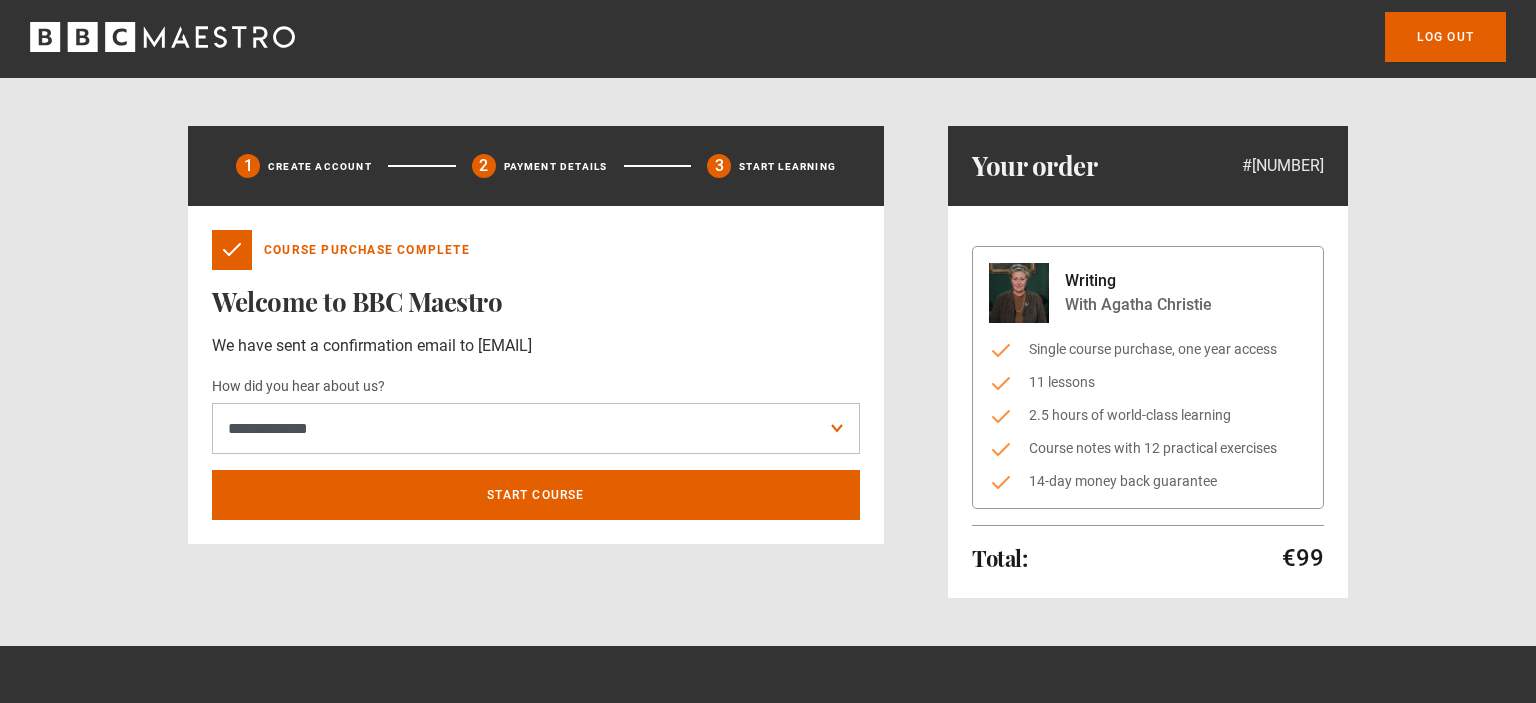 scroll, scrollTop: 0, scrollLeft: 0, axis: both 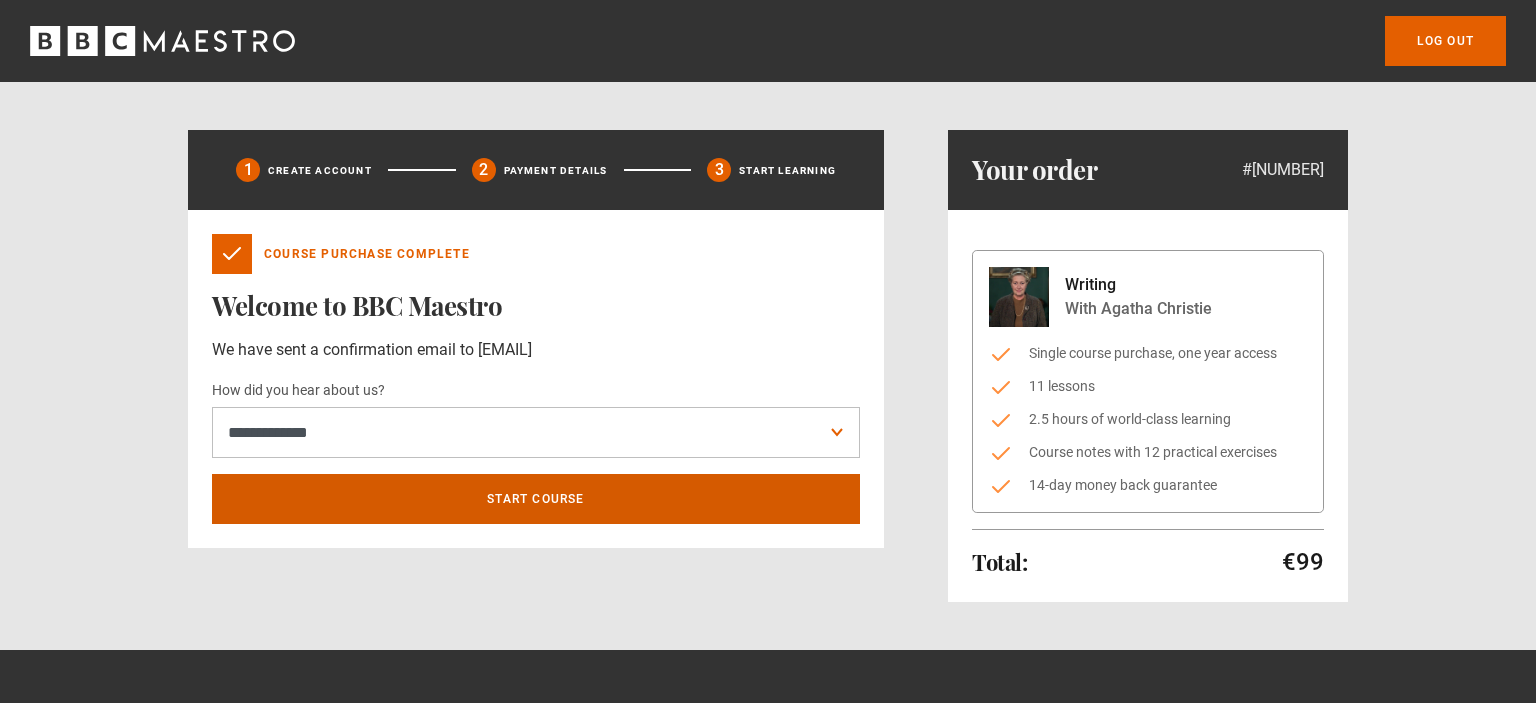 click on "Start course" at bounding box center (536, 499) 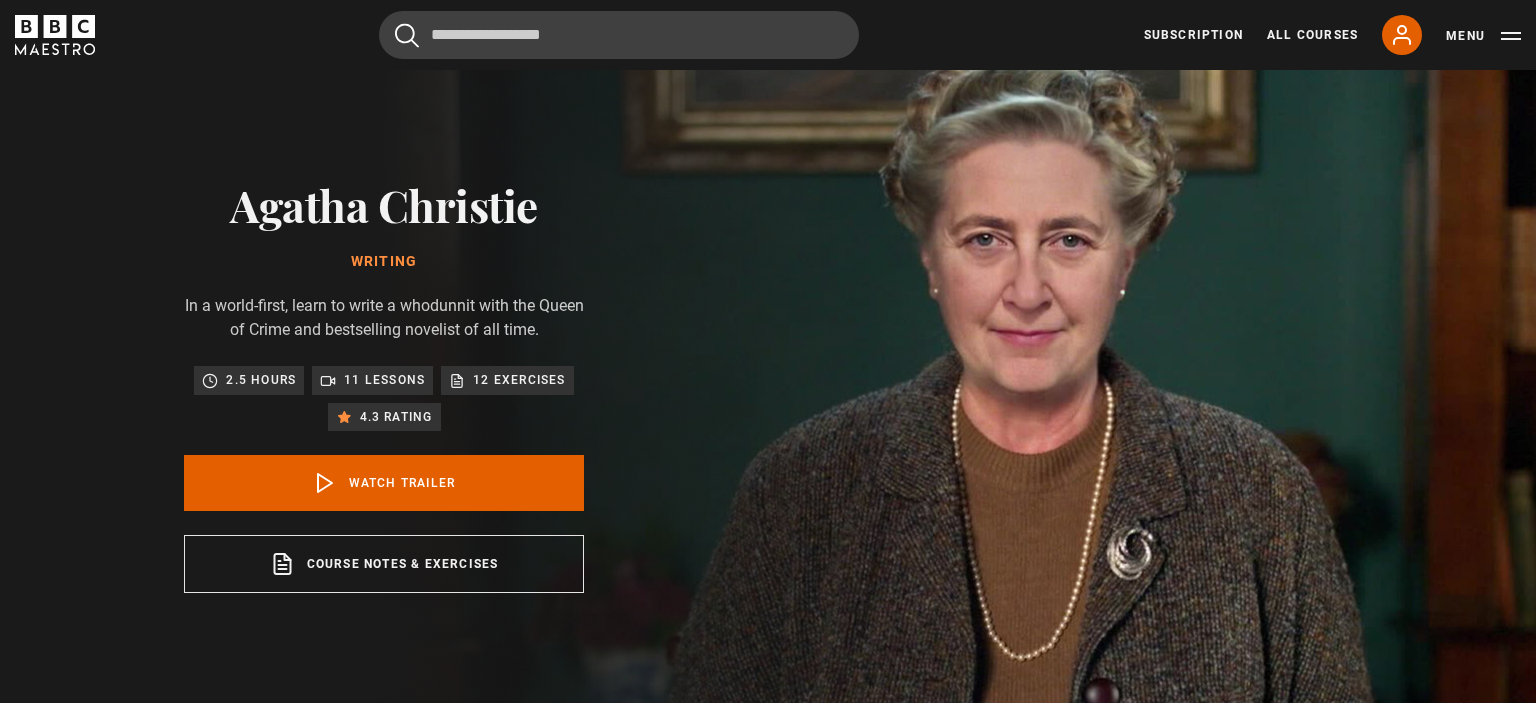 scroll, scrollTop: 0, scrollLeft: 0, axis: both 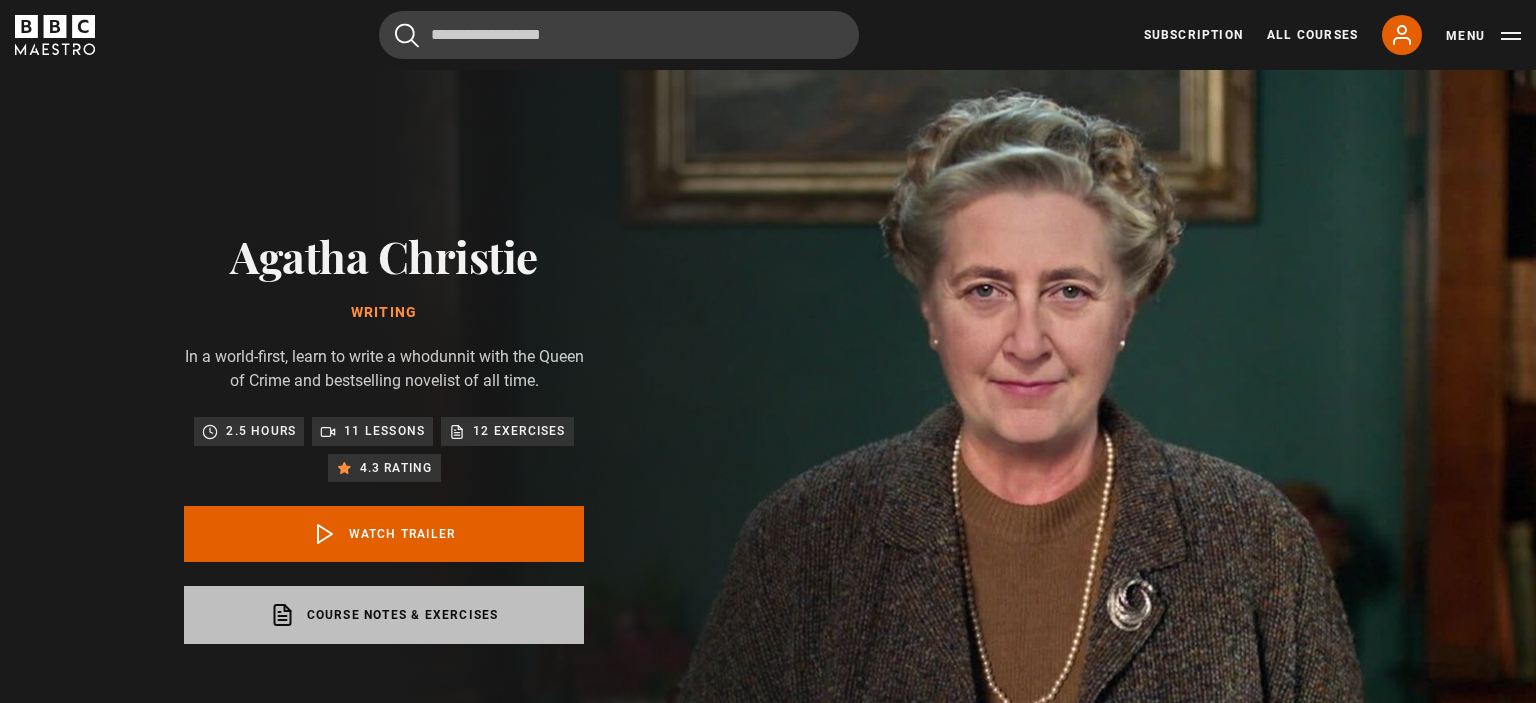 click on "Course notes & exercises
opens in a new tab" at bounding box center (384, 615) 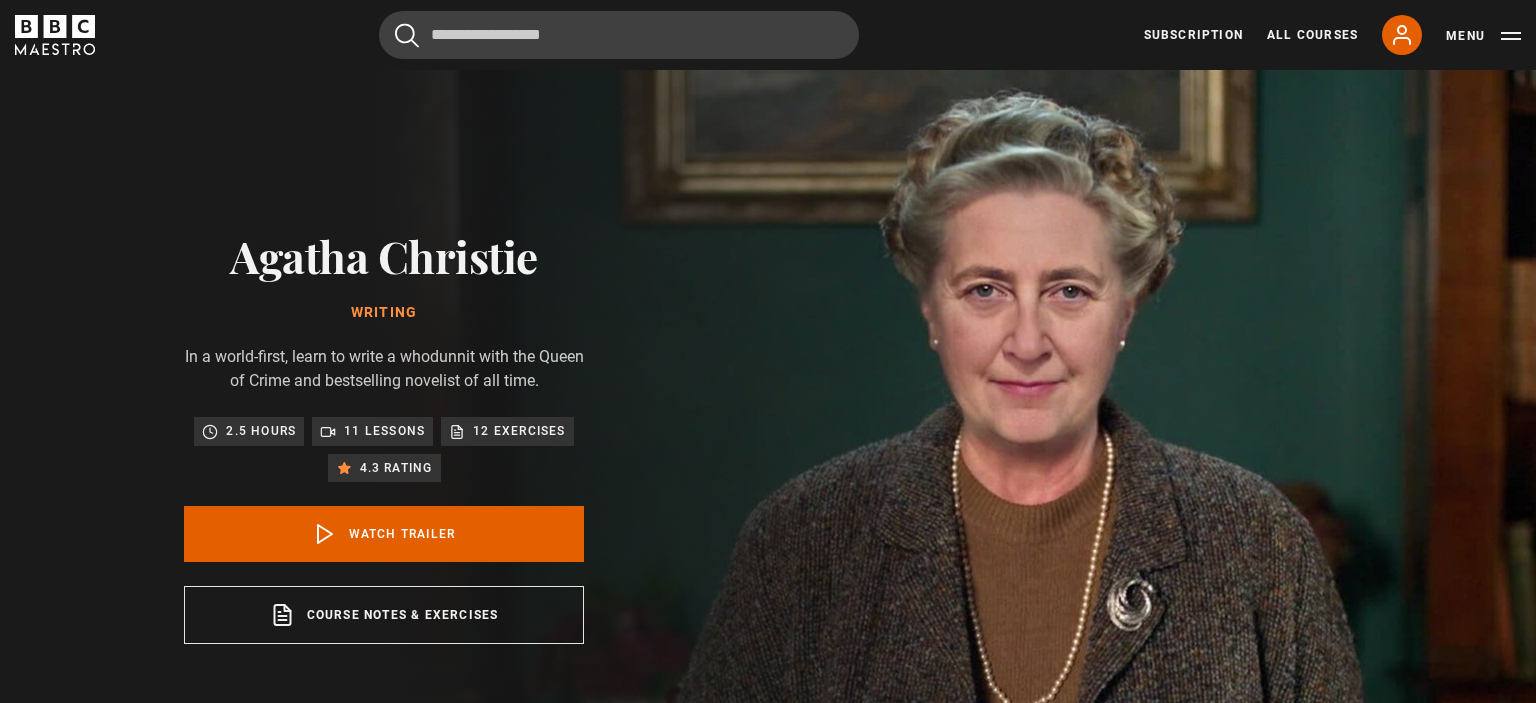 scroll, scrollTop: 0, scrollLeft: 0, axis: both 